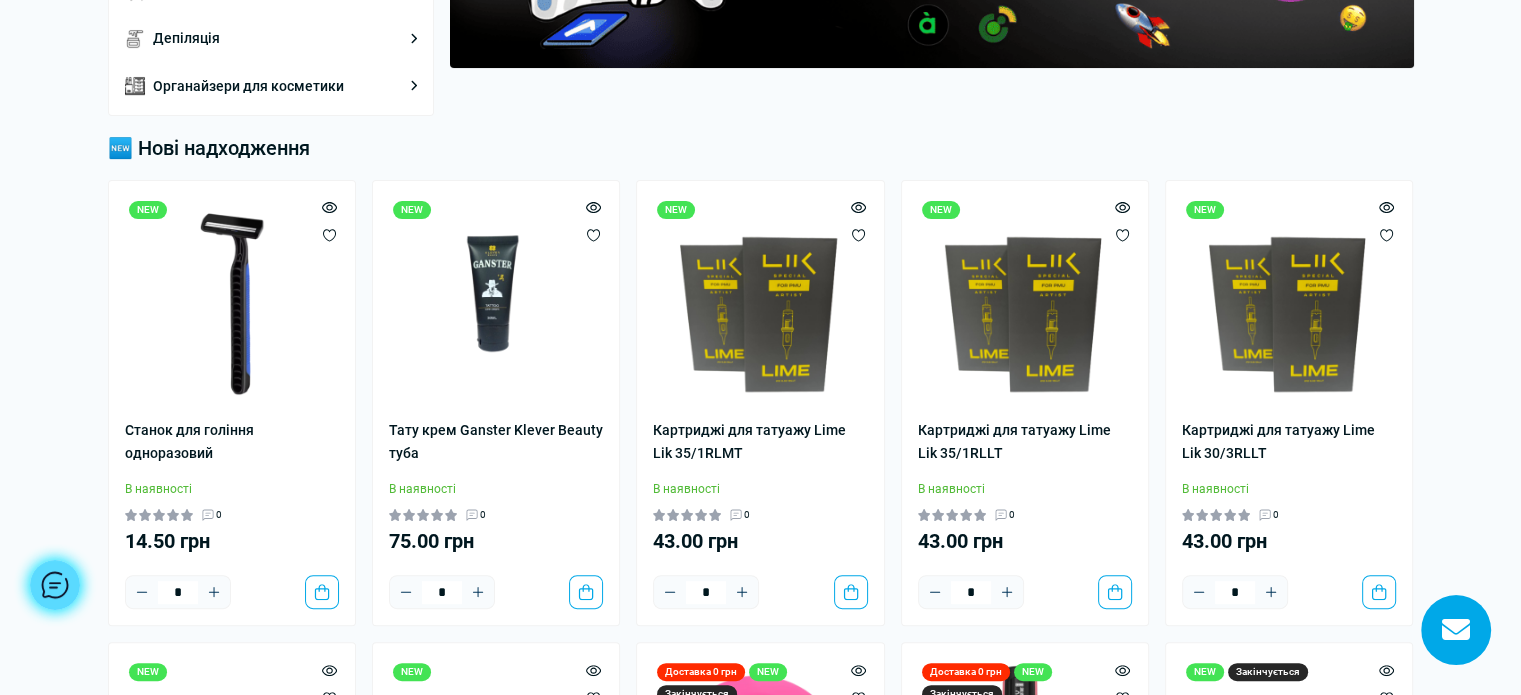 scroll, scrollTop: 400, scrollLeft: 0, axis: vertical 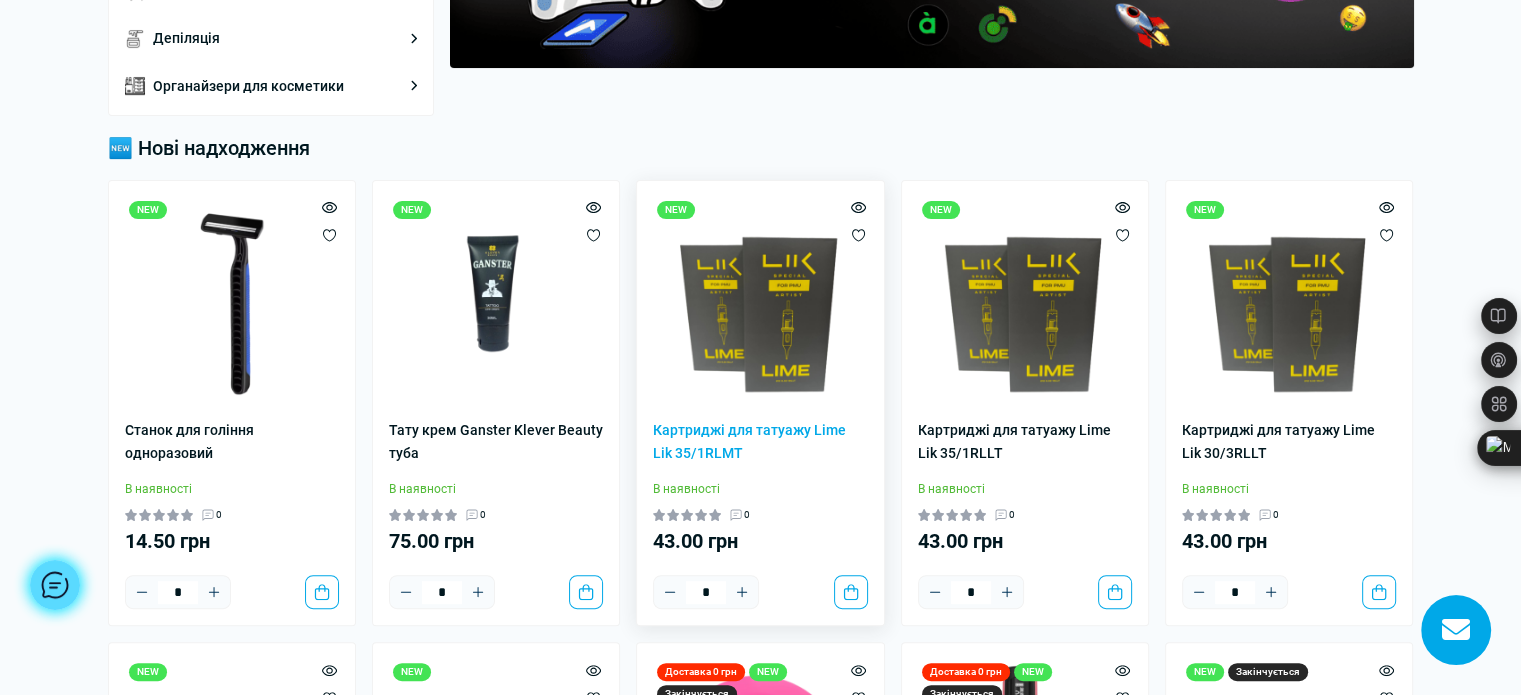 drag, startPoint x: 0, startPoint y: 0, endPoint x: 785, endPoint y: 335, distance: 853.4928 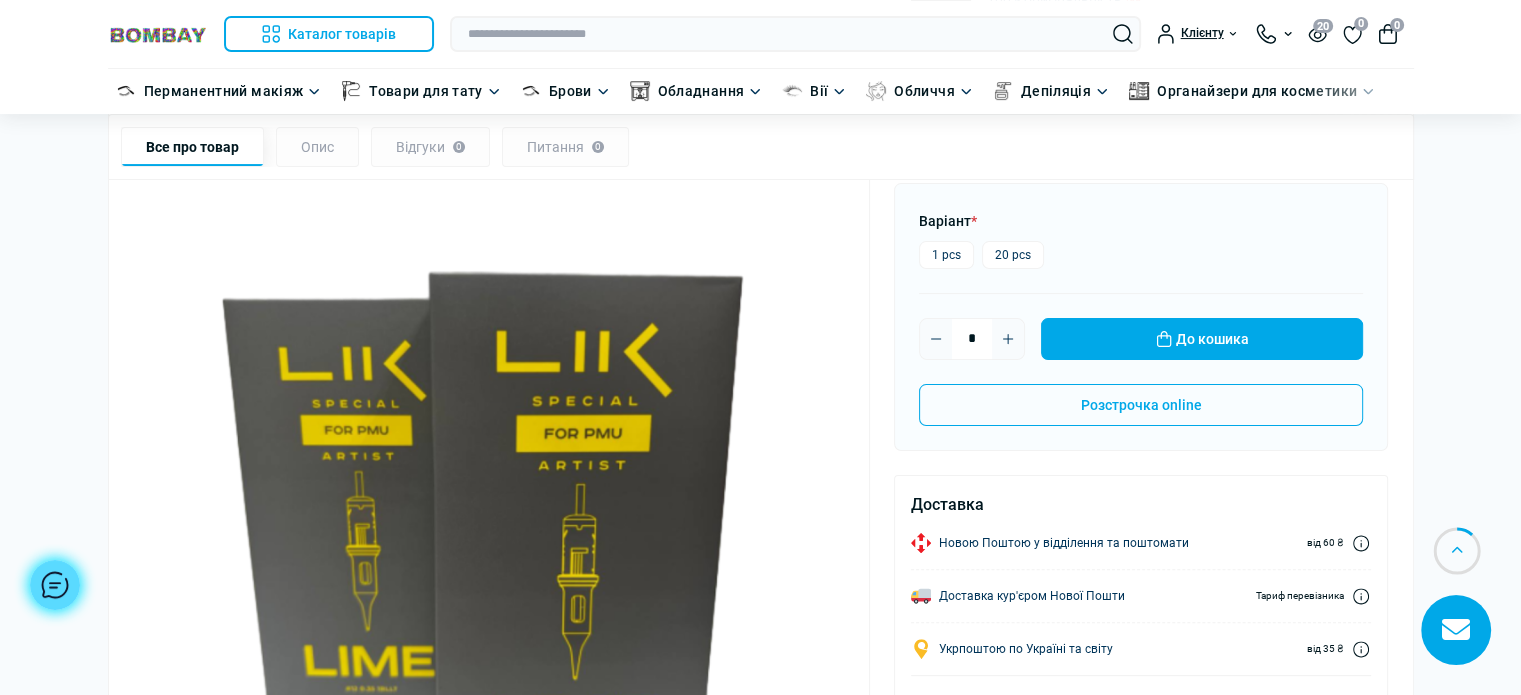scroll, scrollTop: 400, scrollLeft: 0, axis: vertical 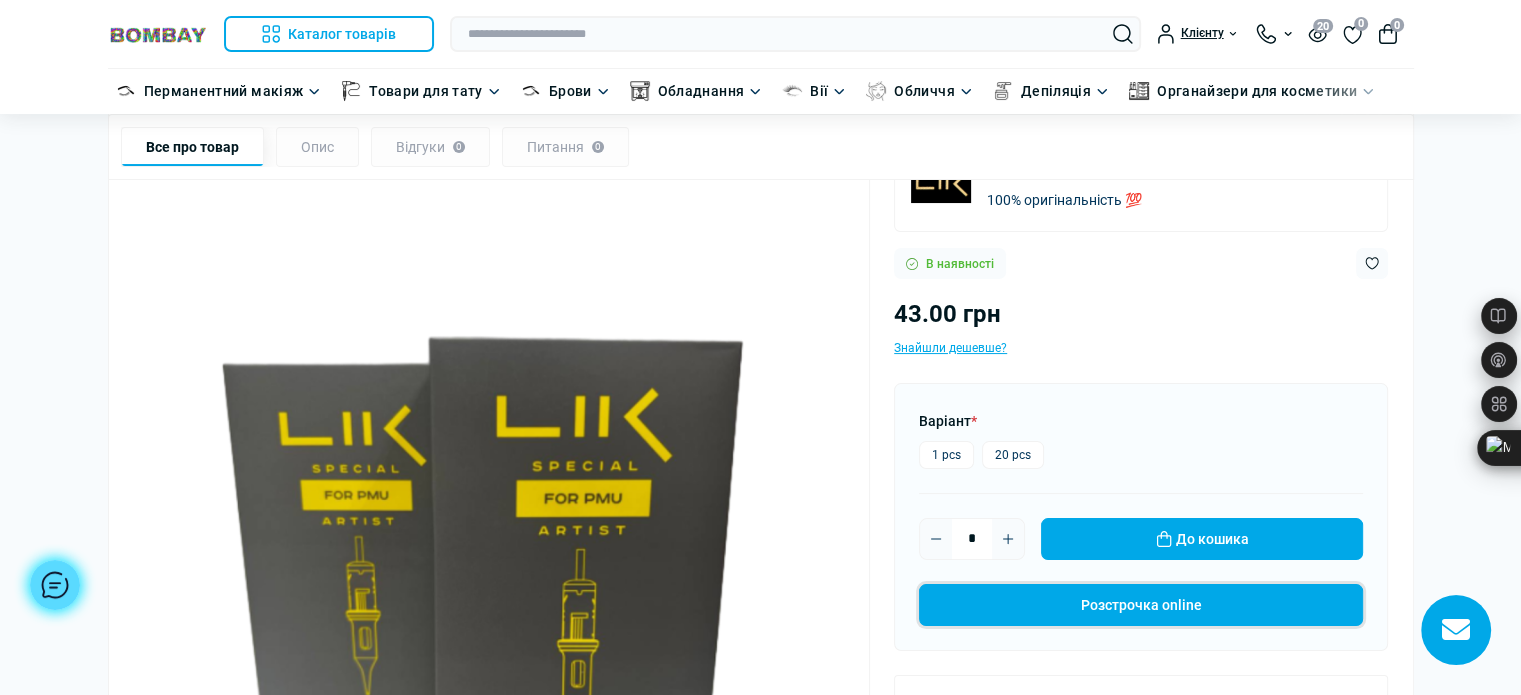 click on "Розстрочка online" at bounding box center (1141, 605) 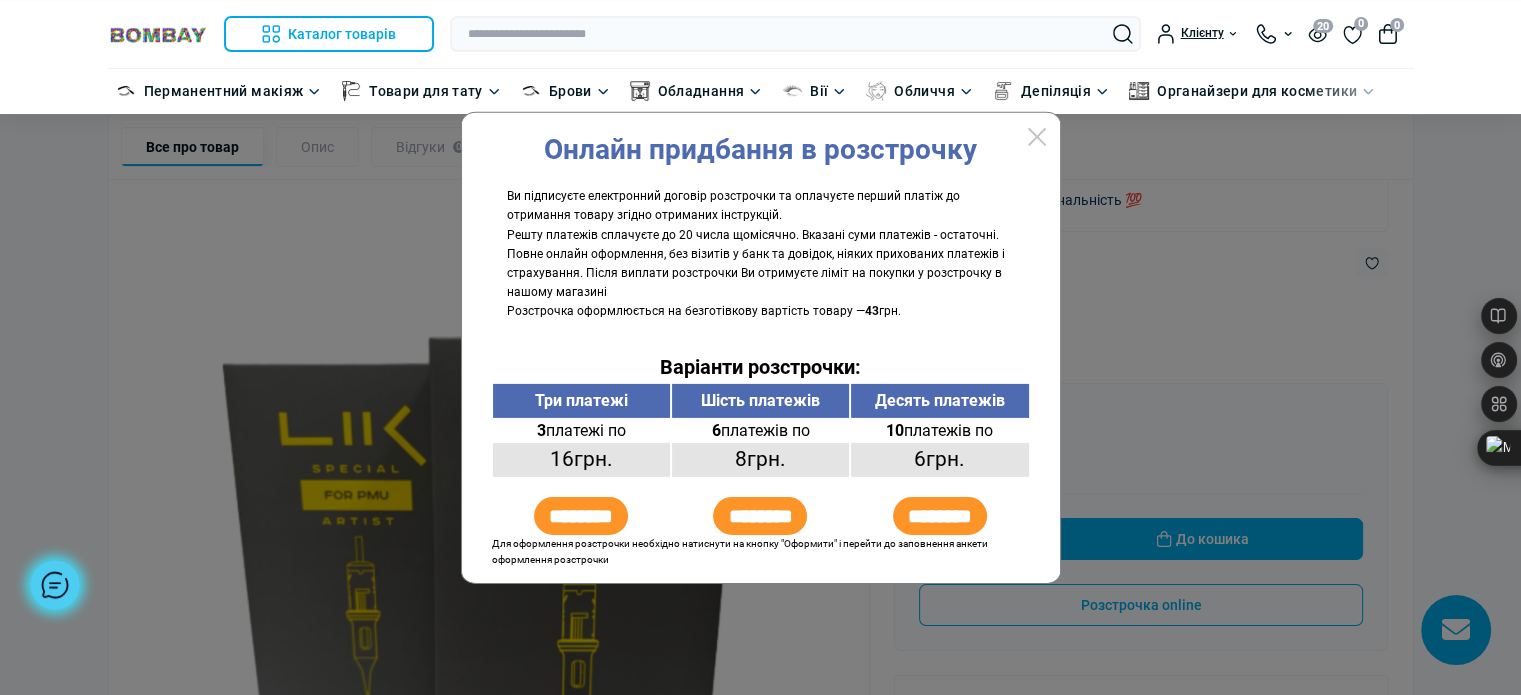 click at bounding box center [760, 347] 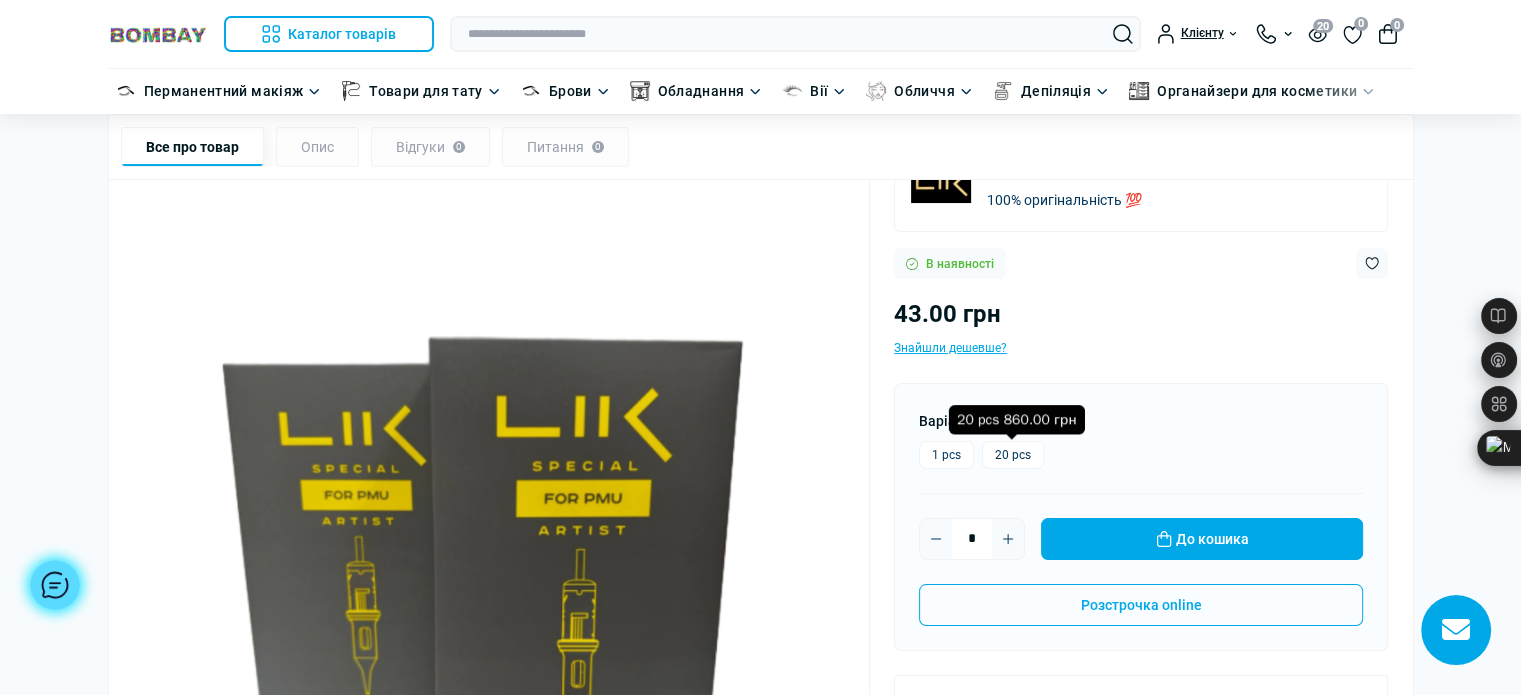 click on "20 pcs" at bounding box center (1013, 455) 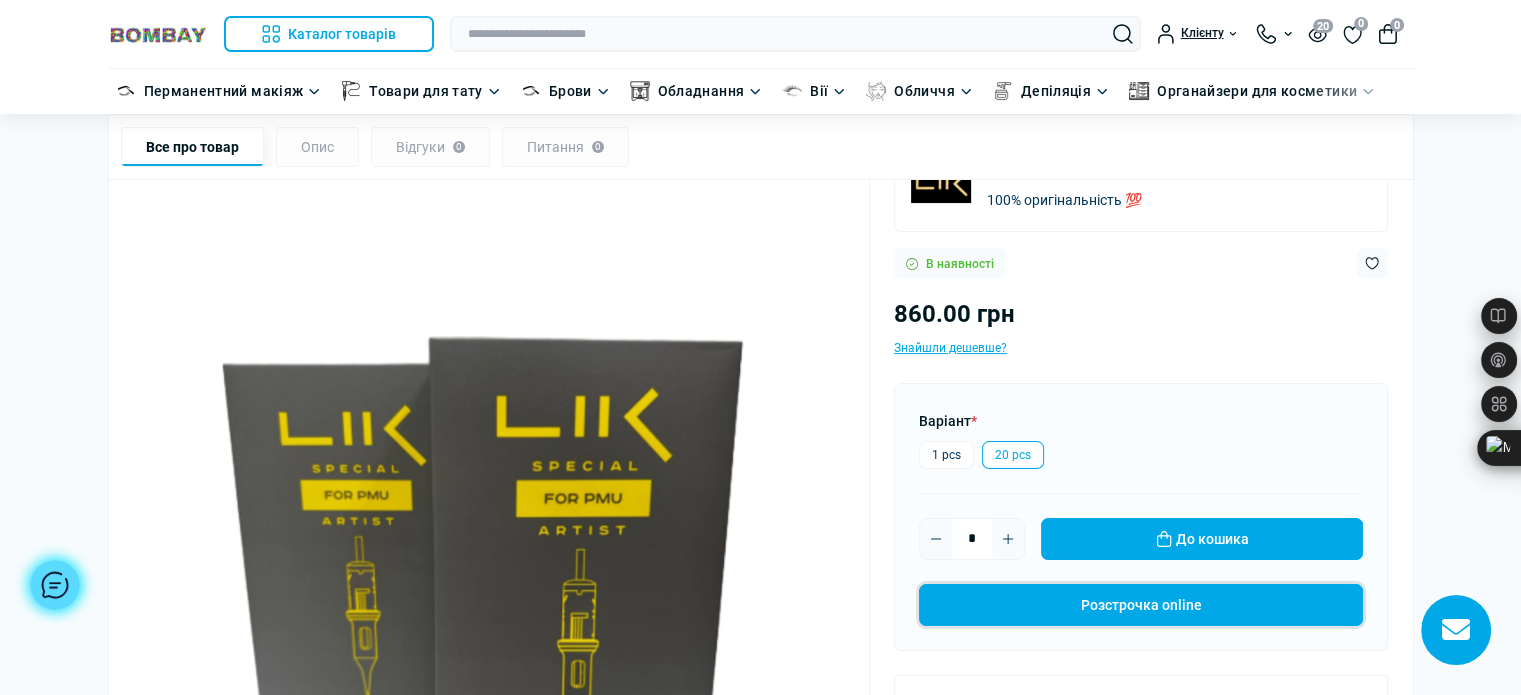 click on "Розстрочка online" at bounding box center [1141, 605] 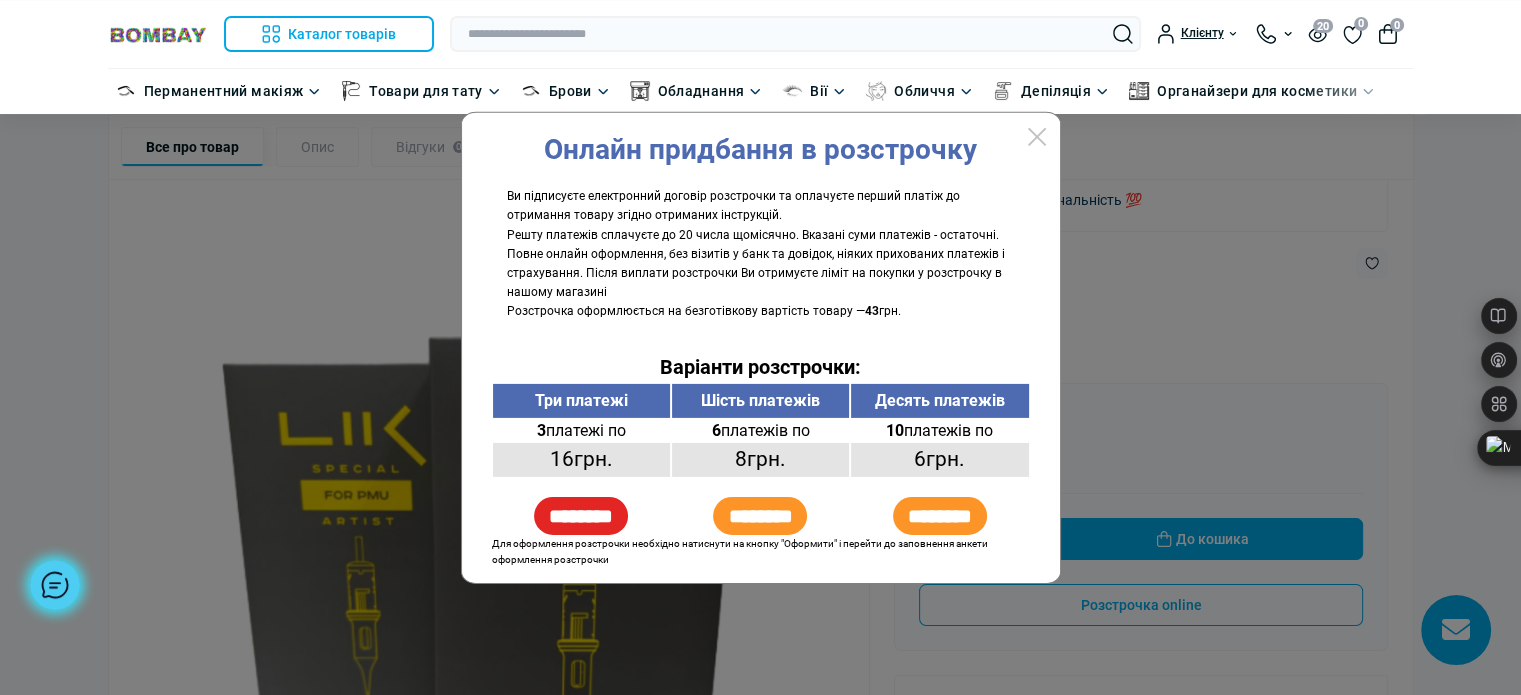 click on "********" at bounding box center [581, 516] 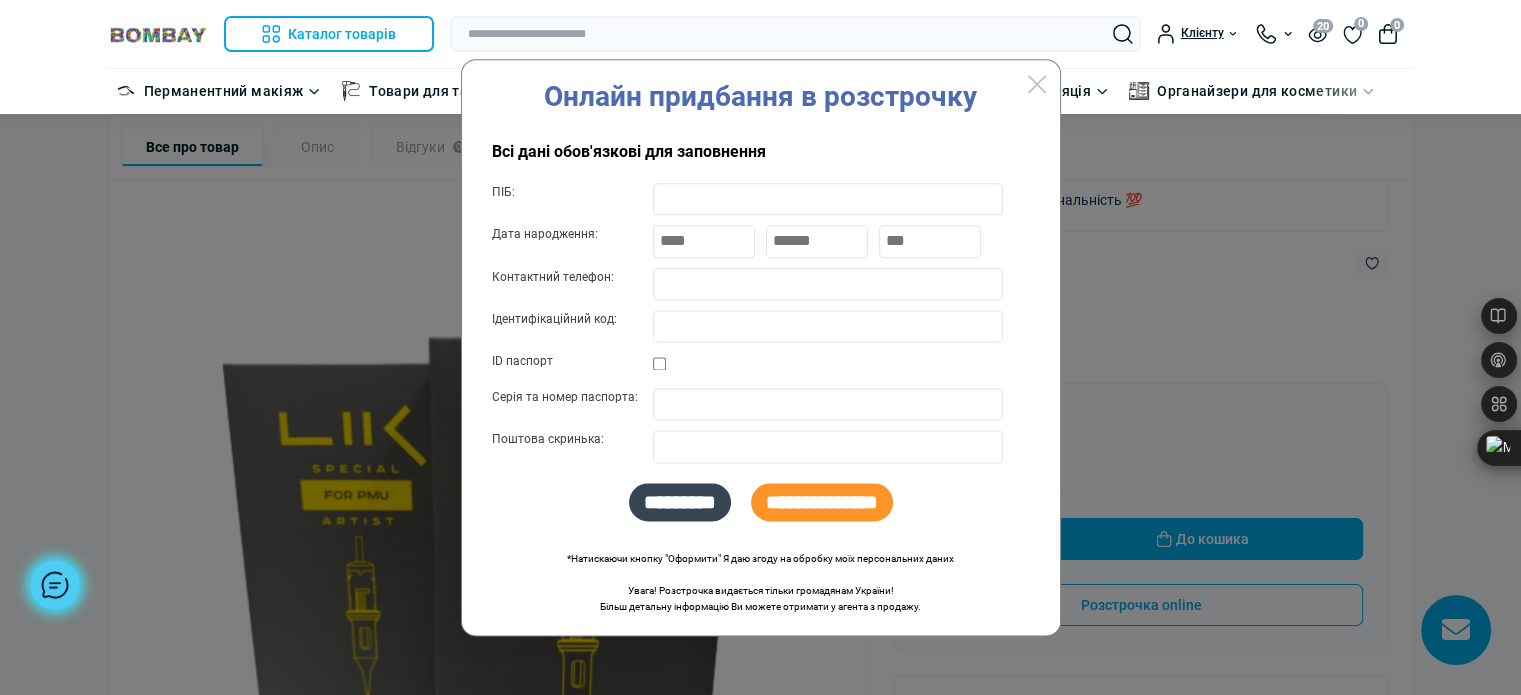 click at bounding box center (828, 284) 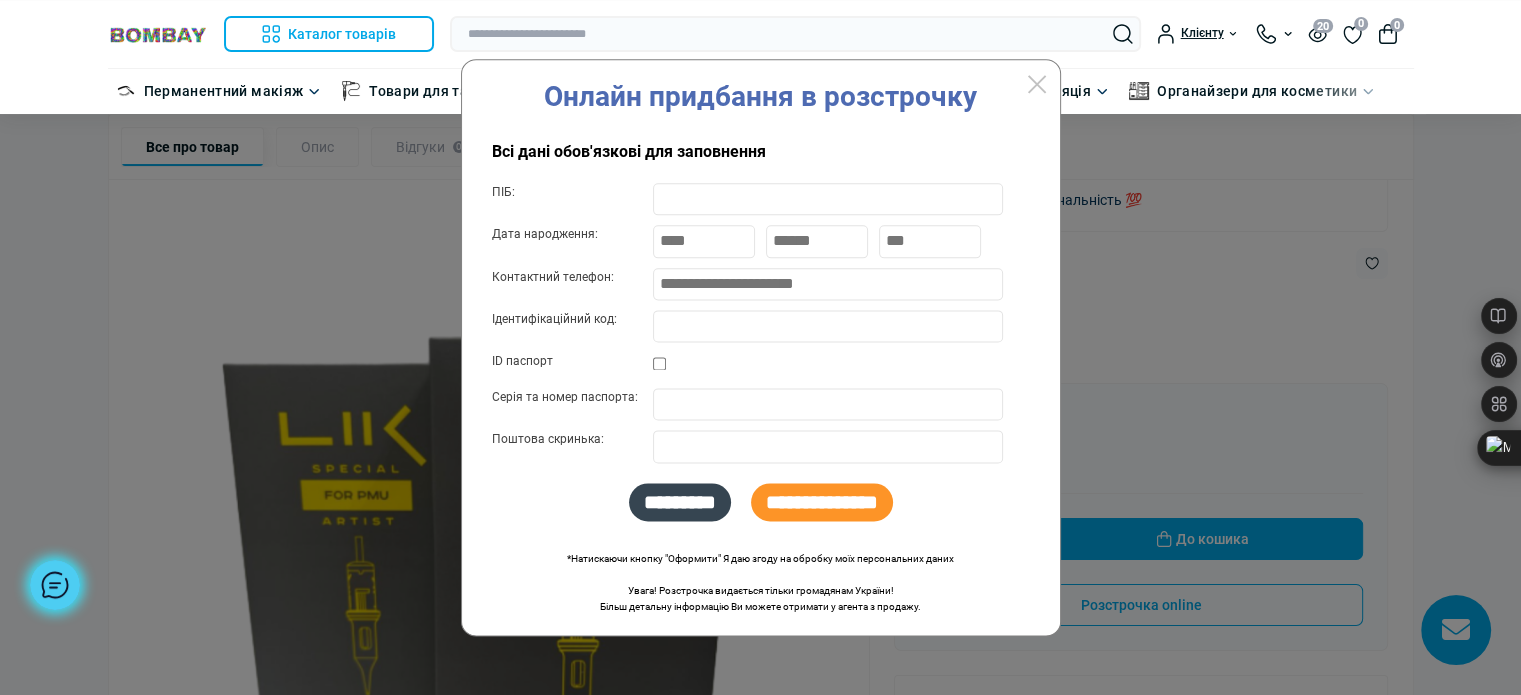 click at bounding box center [828, 199] 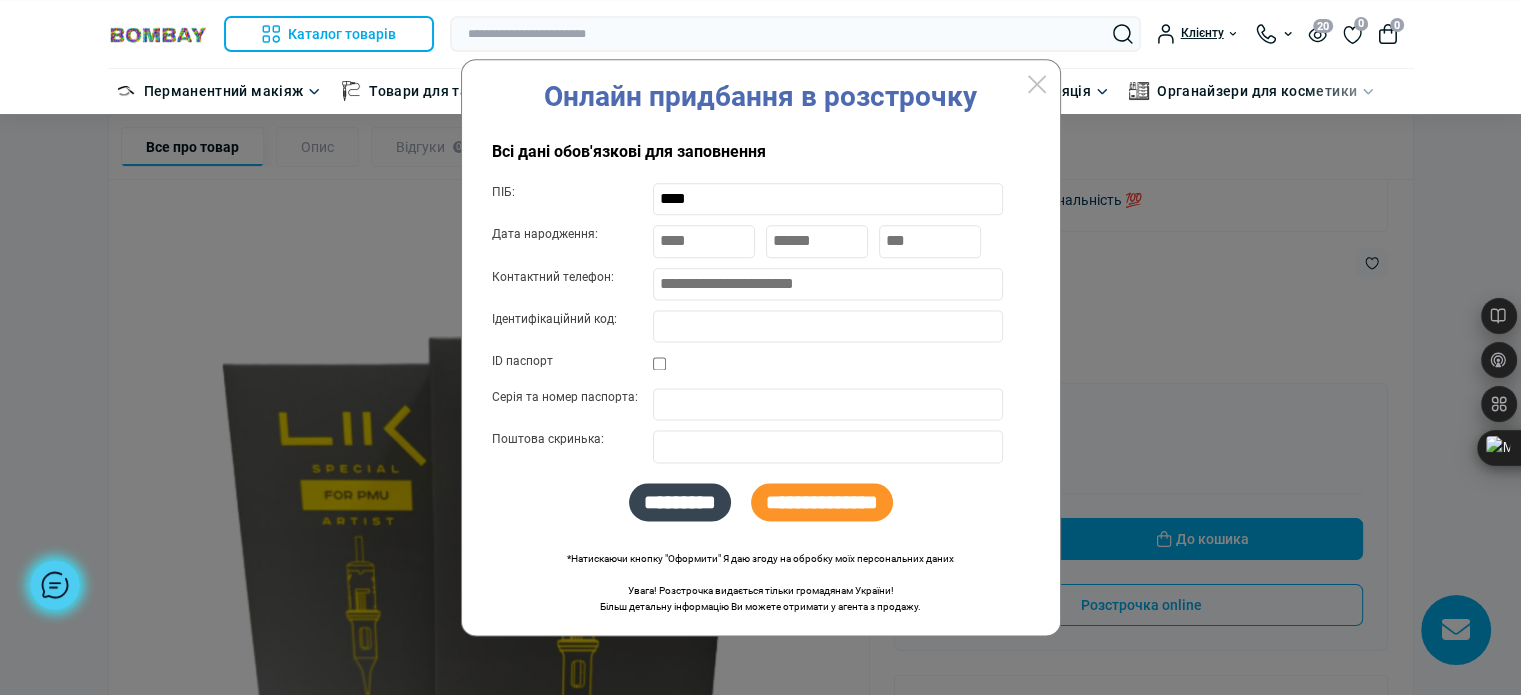 type on "****" 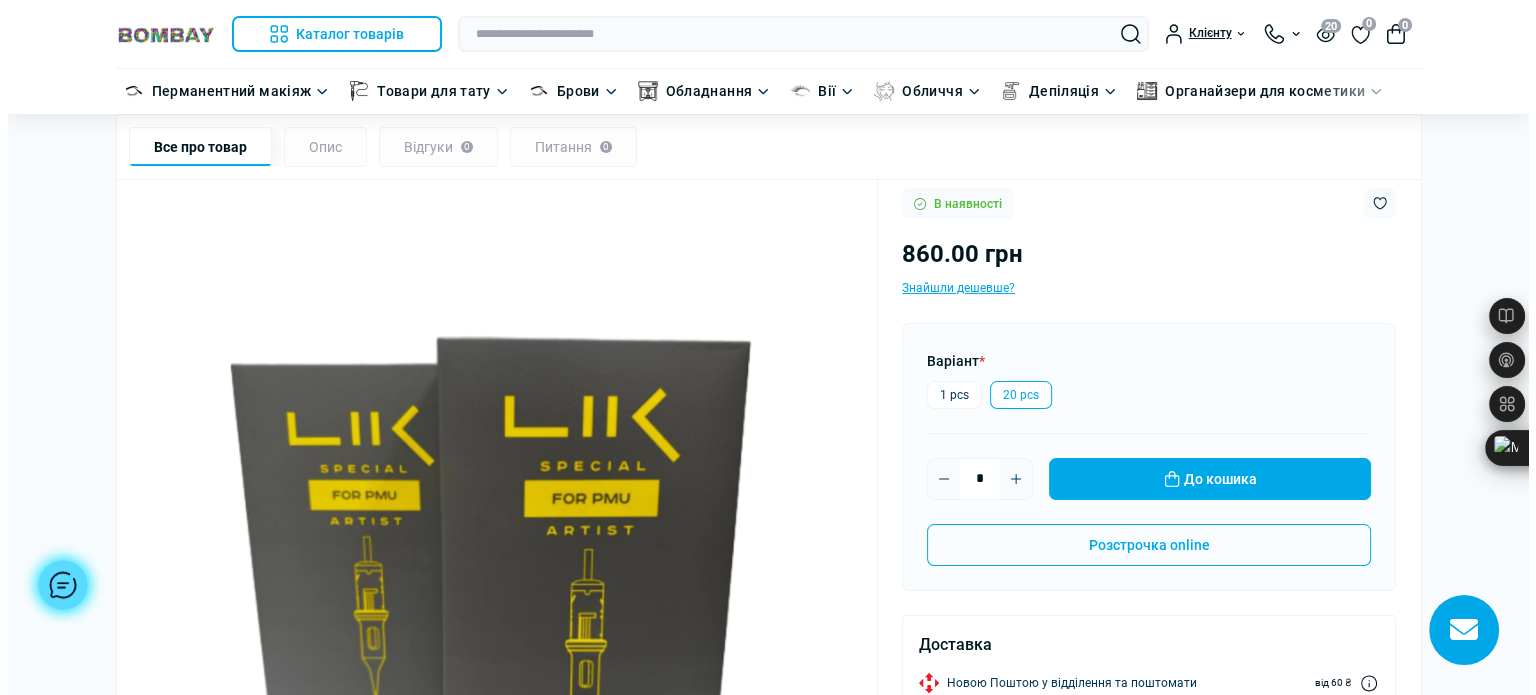scroll, scrollTop: 200, scrollLeft: 0, axis: vertical 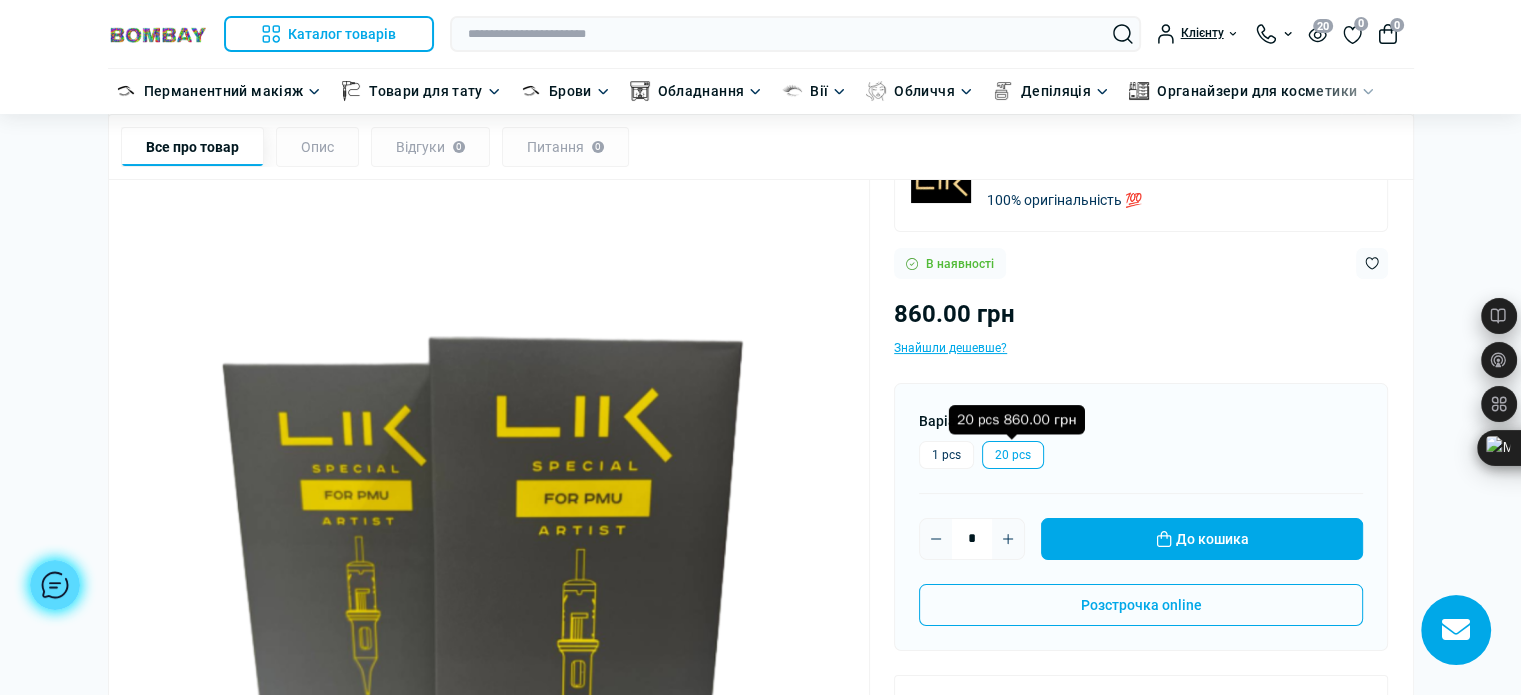 click on "20 pcs" at bounding box center (1013, 455) 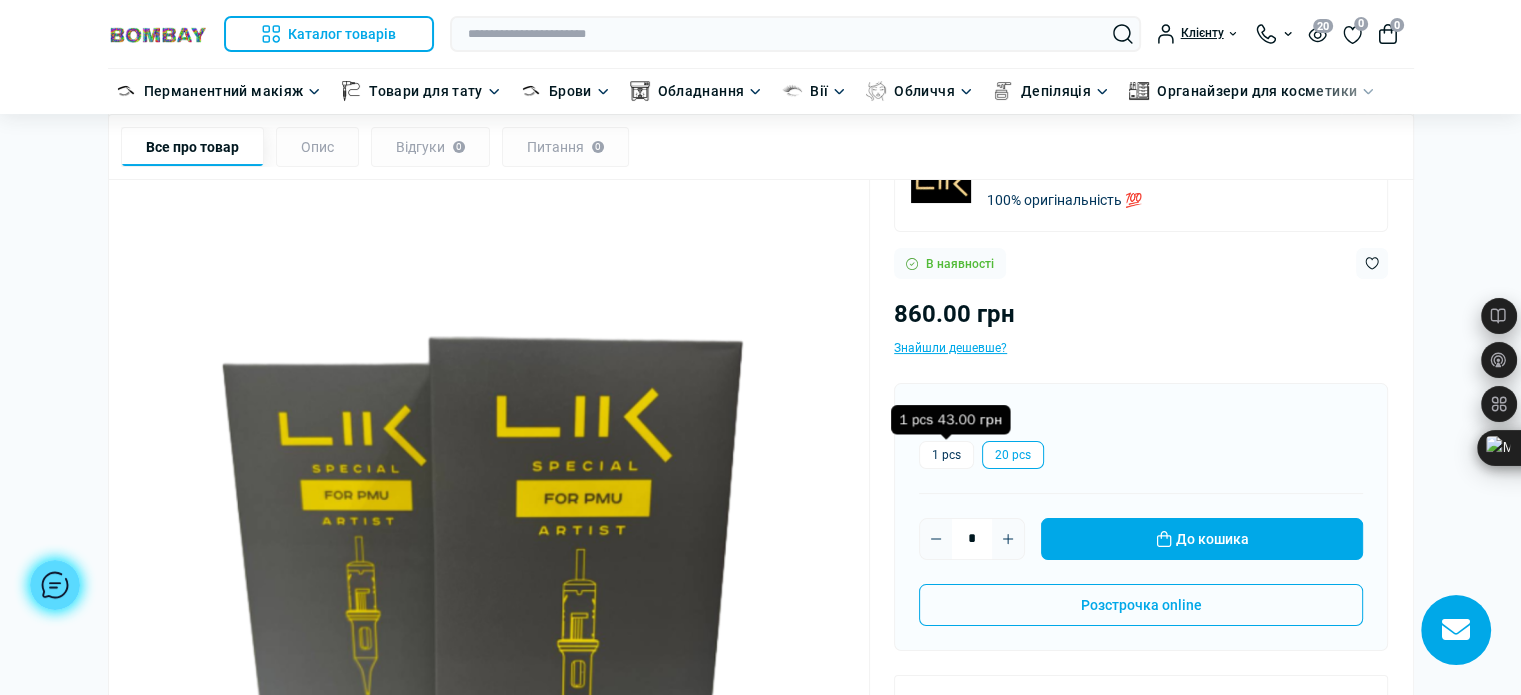 click on "1 pcs" at bounding box center [946, 455] 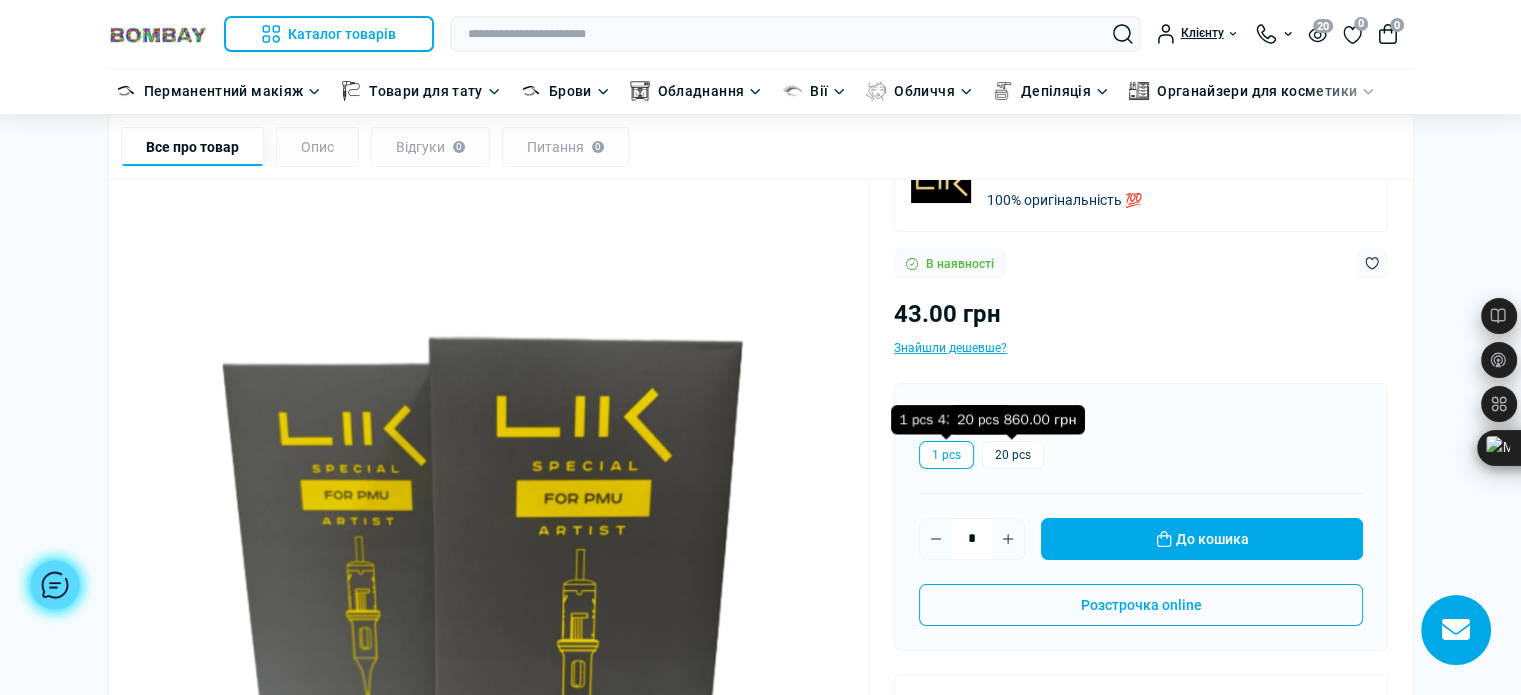 click on "20 pcs" at bounding box center (1013, 455) 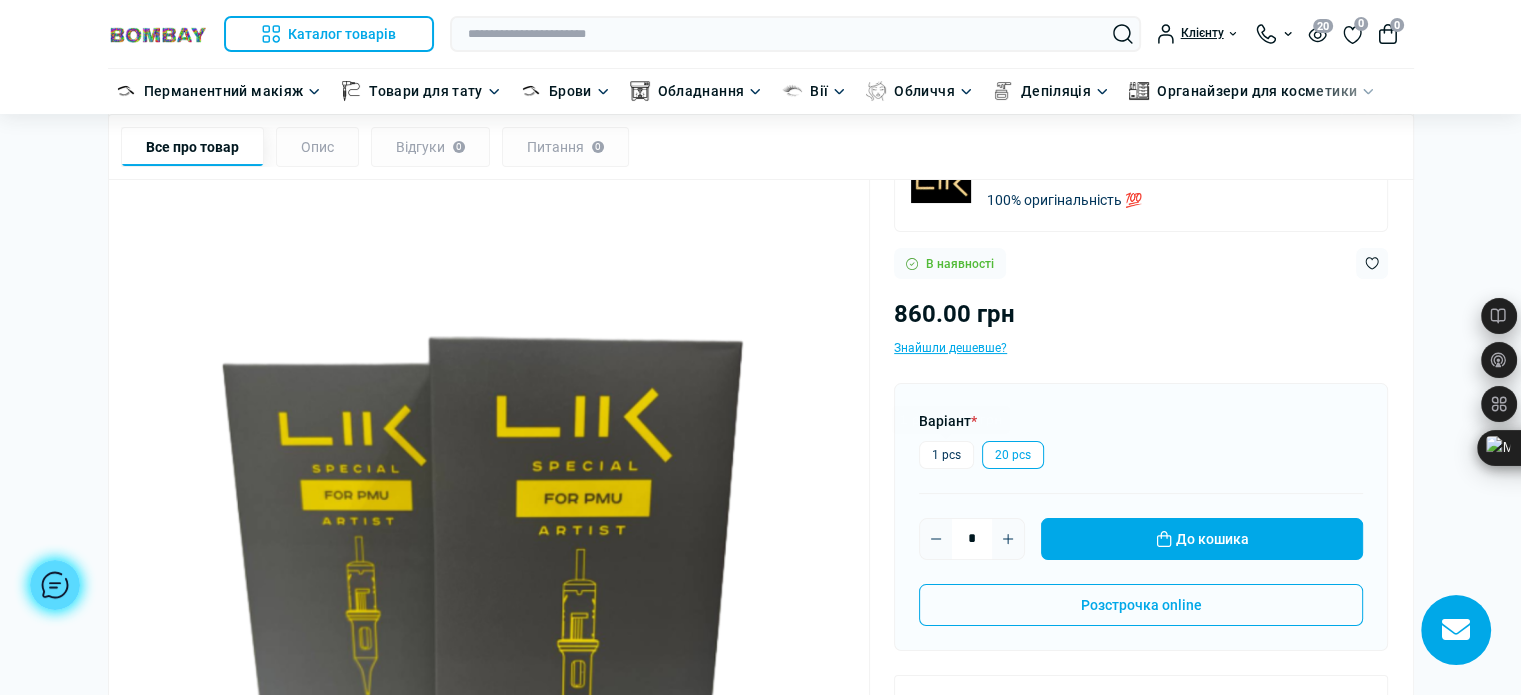 click on "20 pcs" at bounding box center [1013, 455] 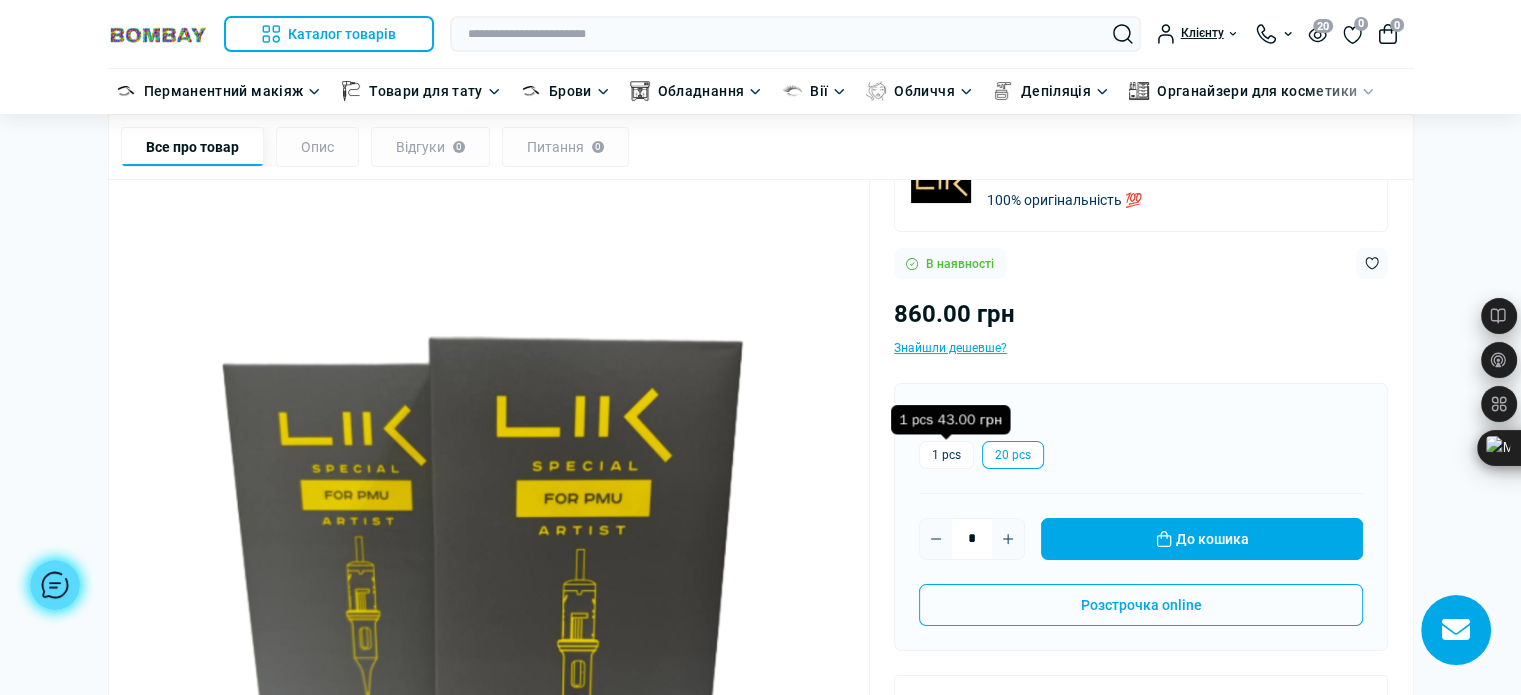 click on "1 pcs" at bounding box center (946, 455) 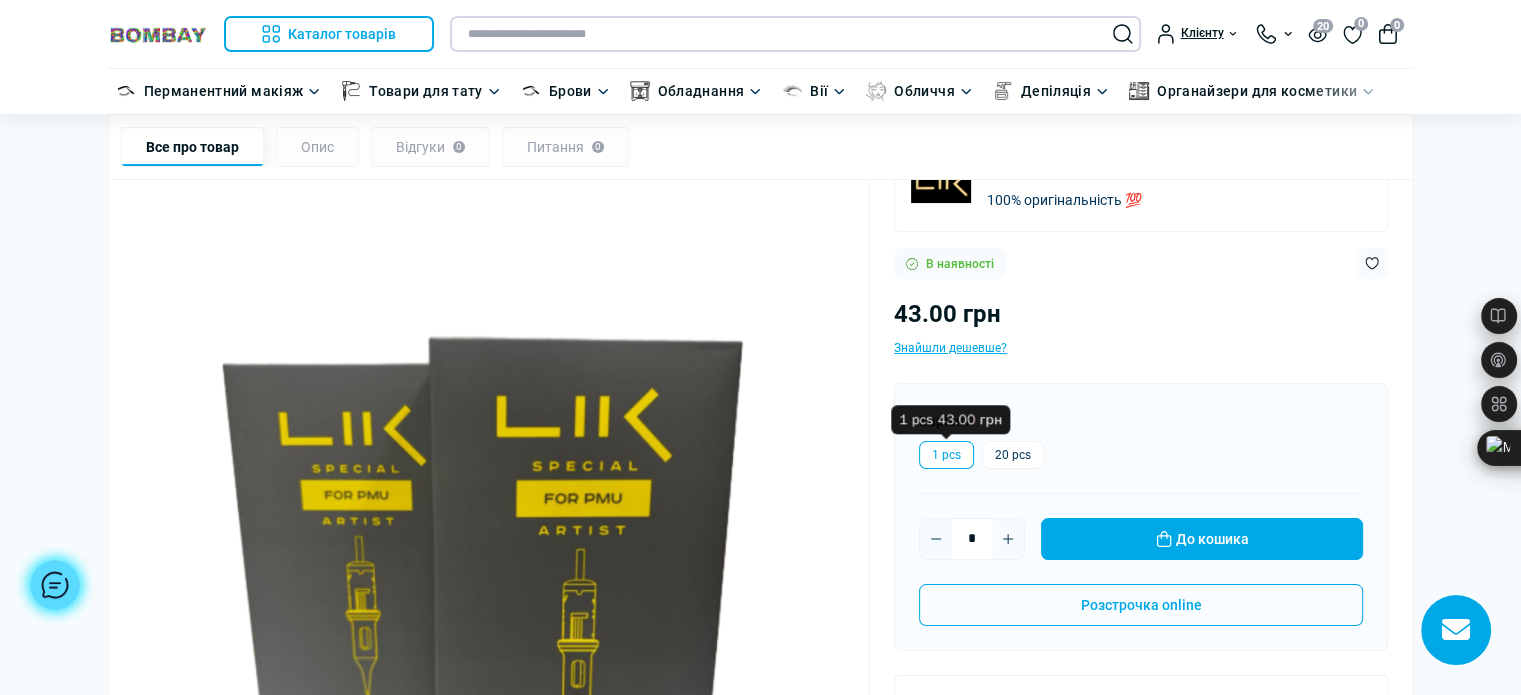 click at bounding box center (795, 34) 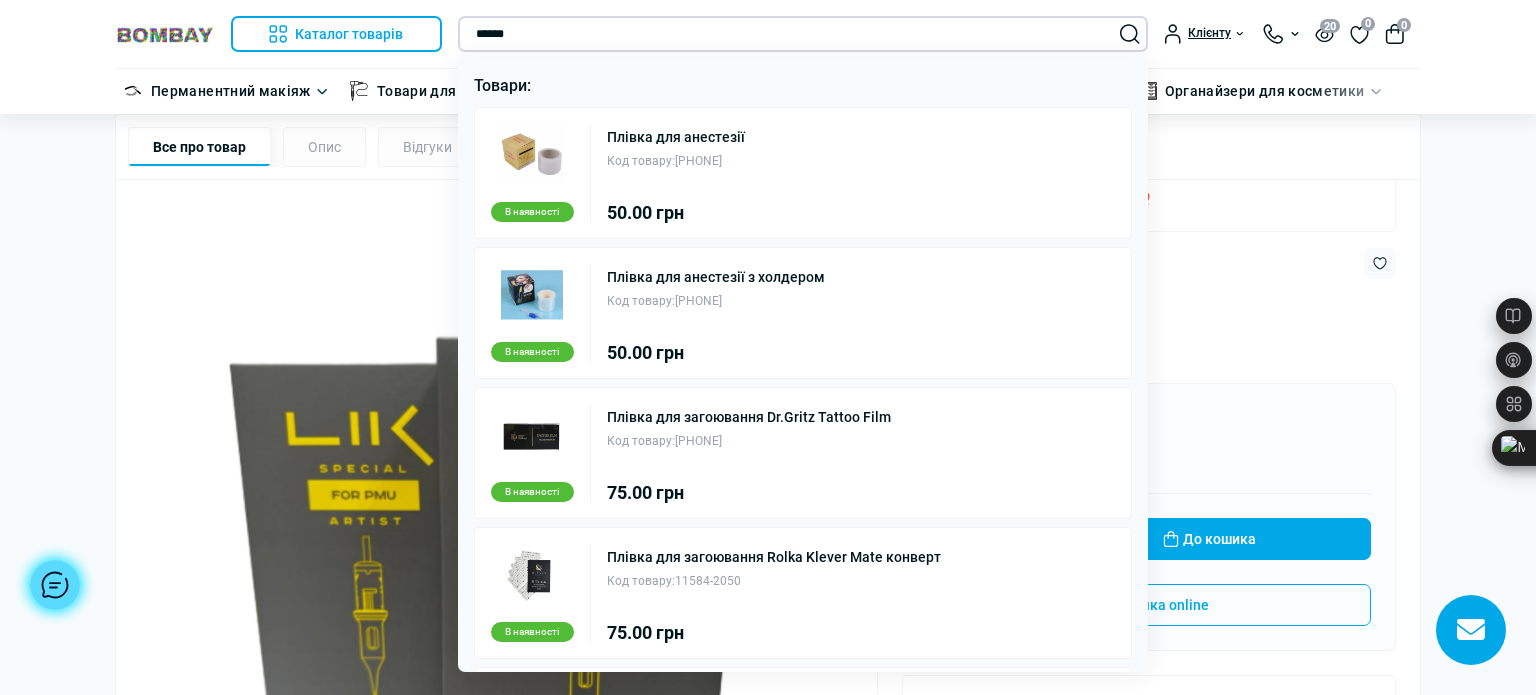 type on "******" 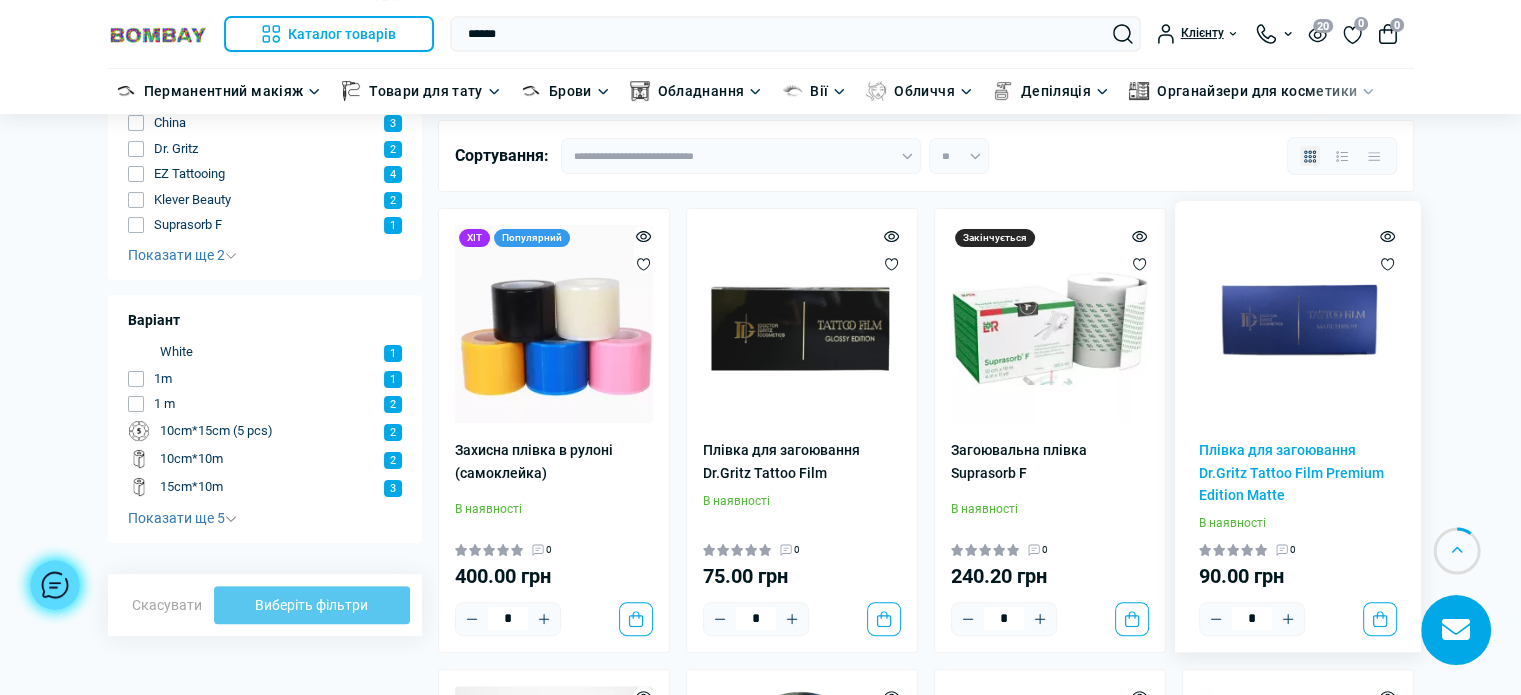 scroll, scrollTop: 400, scrollLeft: 0, axis: vertical 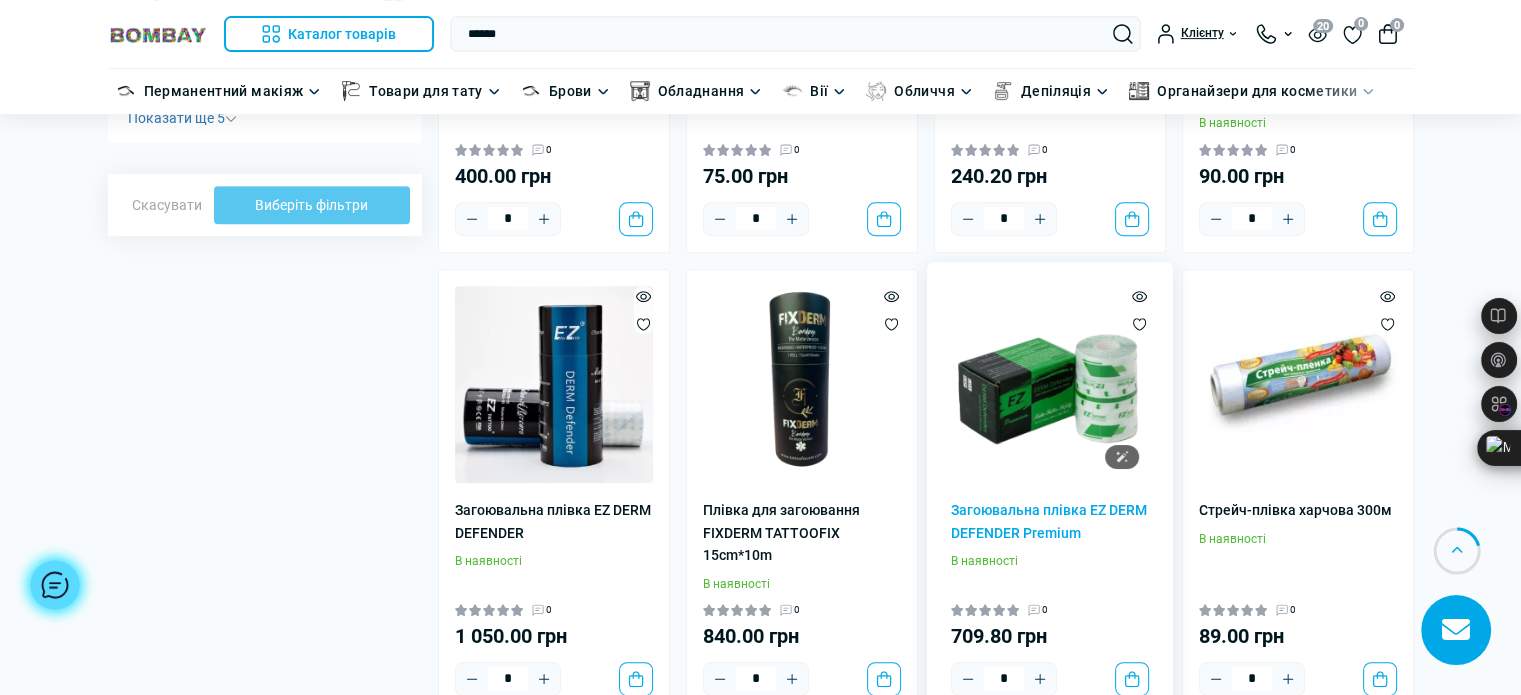click at bounding box center [1050, 385] 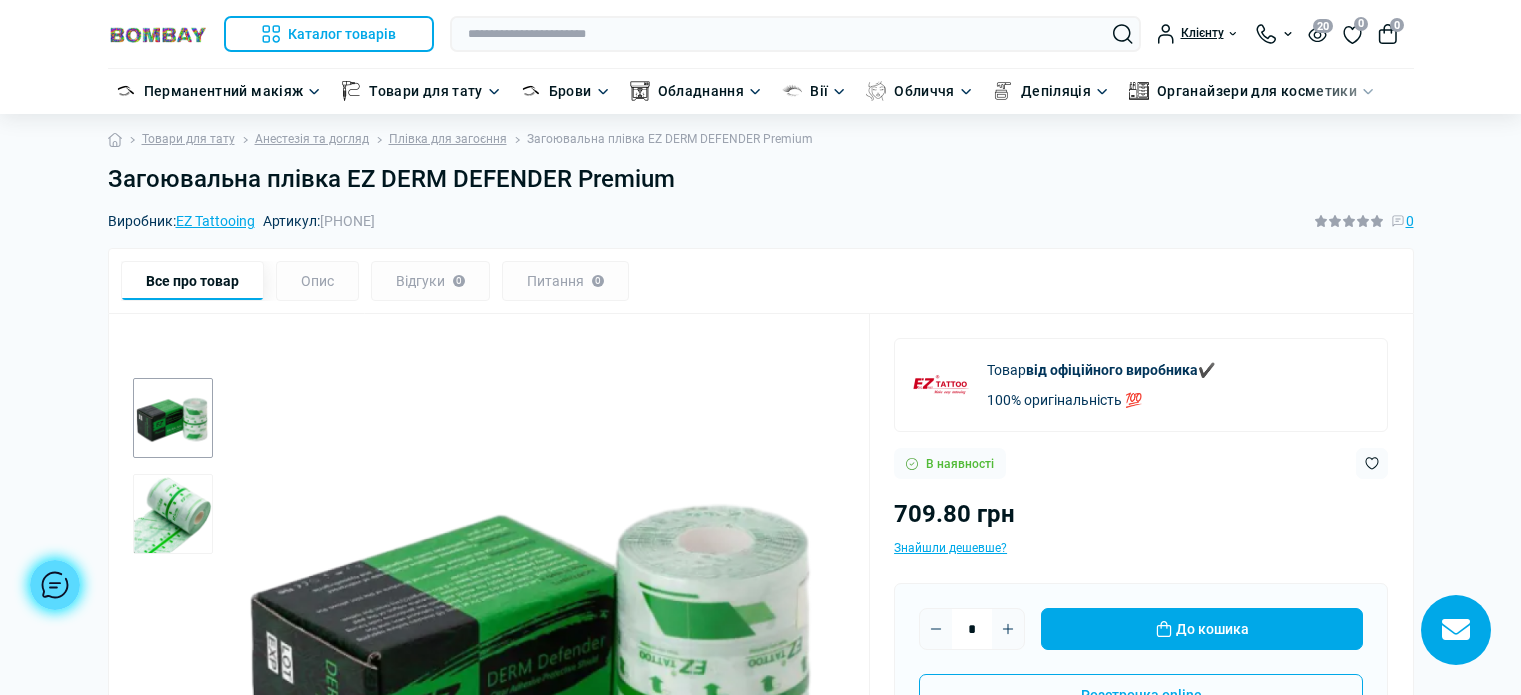 scroll, scrollTop: 0, scrollLeft: 0, axis: both 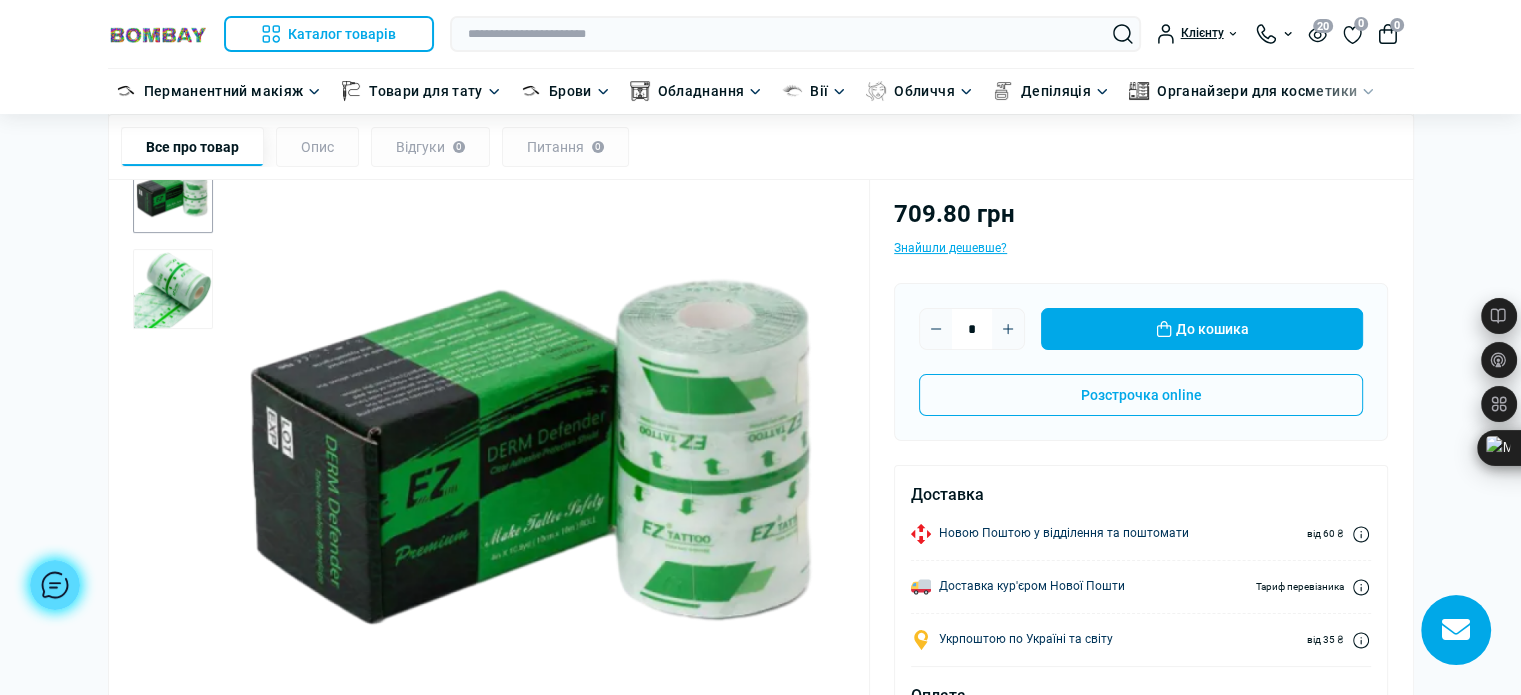 click at bounding box center [537, 438] 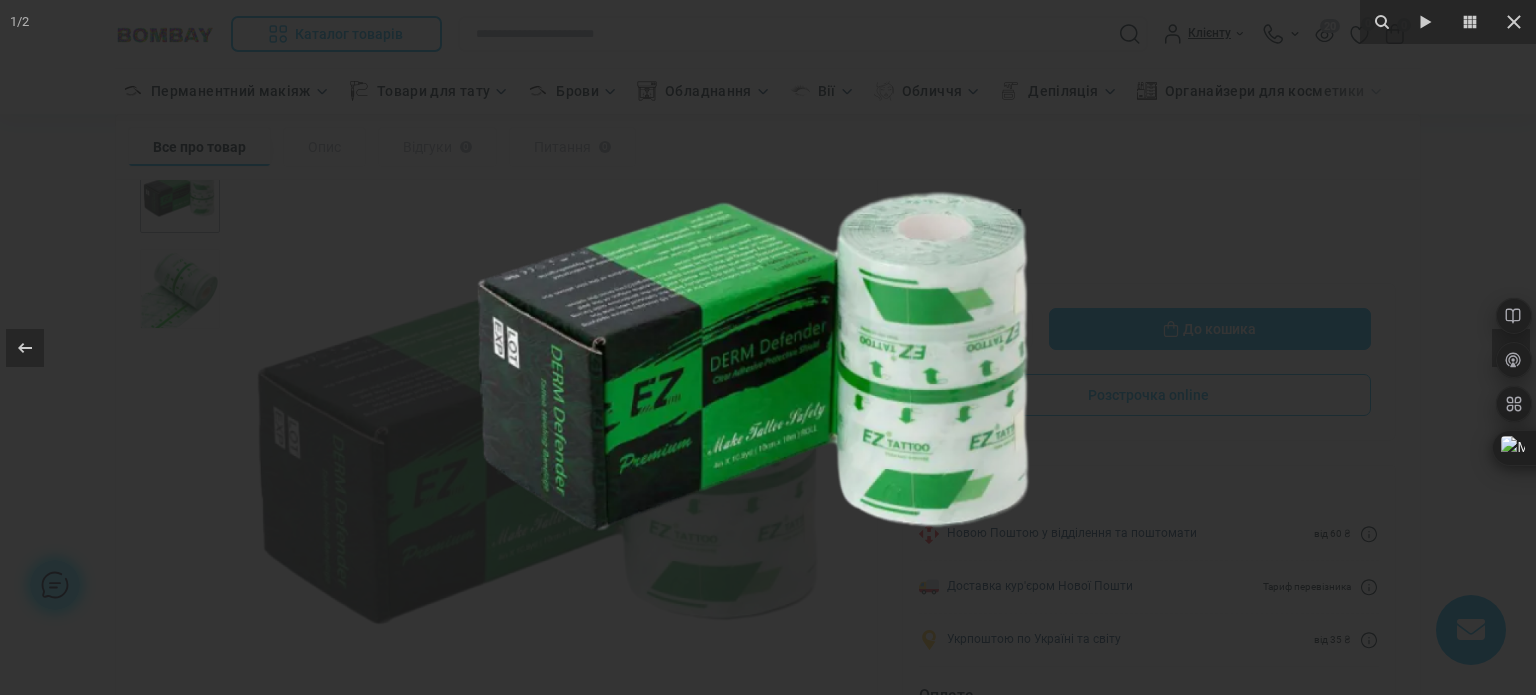 click at bounding box center [768, 347] 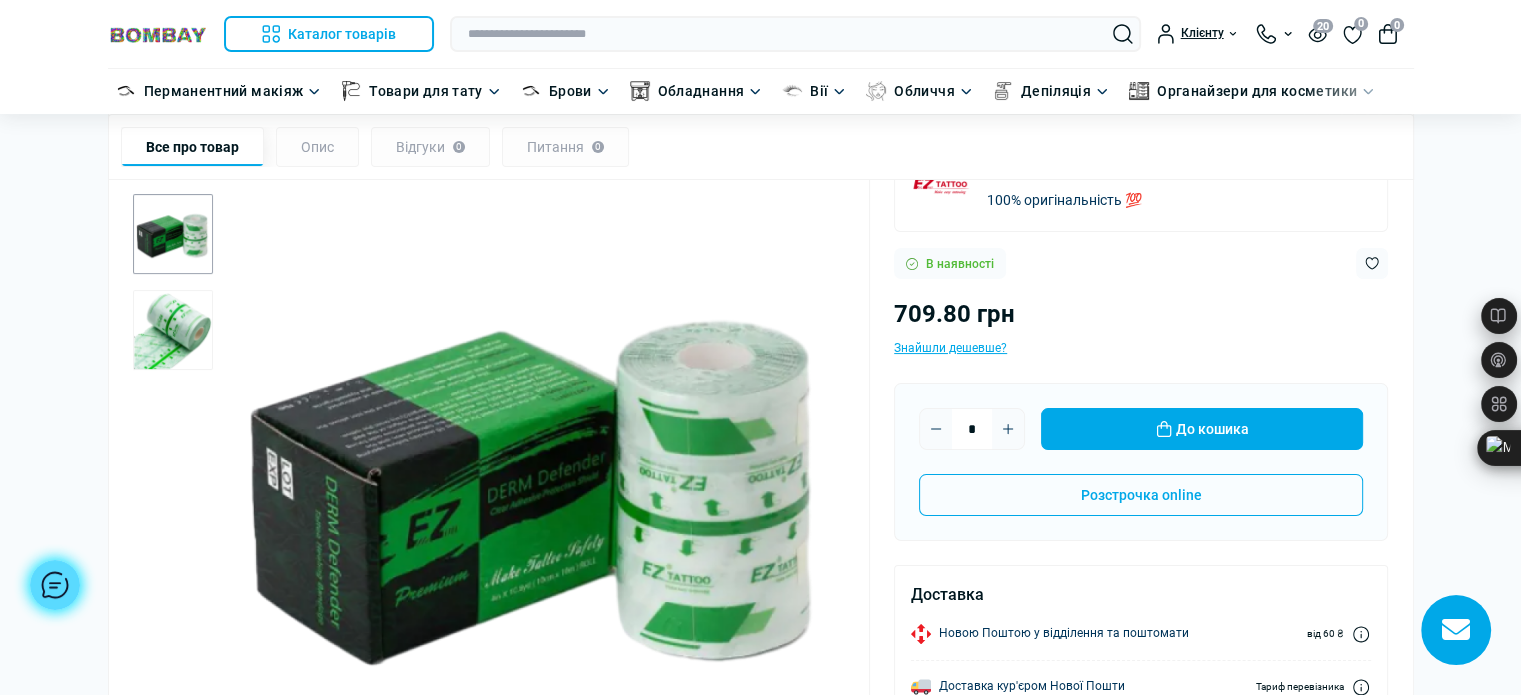 scroll, scrollTop: 200, scrollLeft: 0, axis: vertical 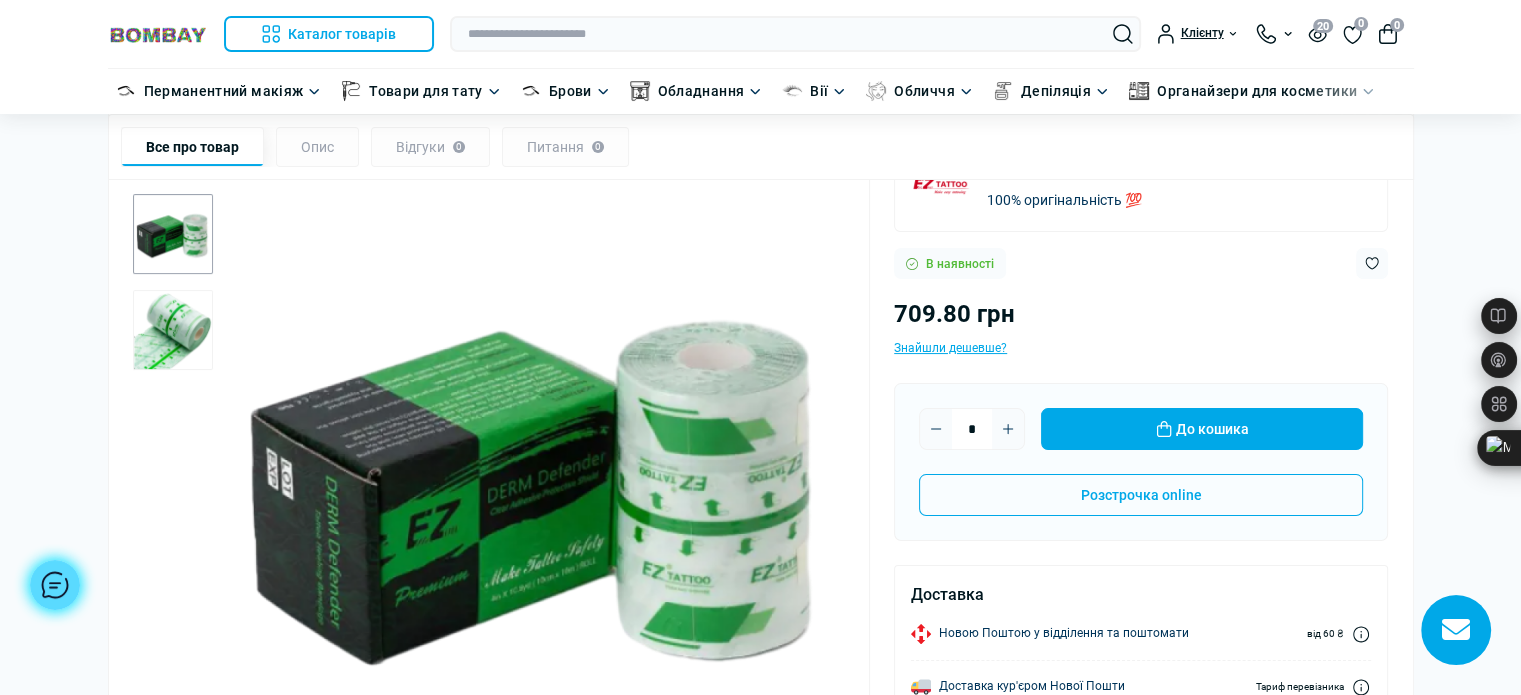 click on "Ви дивилися
Каталог товарів
Каталог товарів
Перманентний макіяж
Каталог товарів
Обладнання для ПМ
Обладнання для ПМ
Машинки для ПМ
Машинки для ПМ
Машинки Critical Torque
Машинки LEADER
Машинки Ambition Machine
Машинки Bronc
Машинки Cheyenne
Машинки EZ
Машинки KWADRON
Машинки LIK
Машинки MAST
Машинки Microbeau
Запчастини до машинок для татуажу
Блоки живлення
Кліпкорди
Педалі
Ексцентрик
Пігменти для ПМ" at bounding box center [760, 1817] 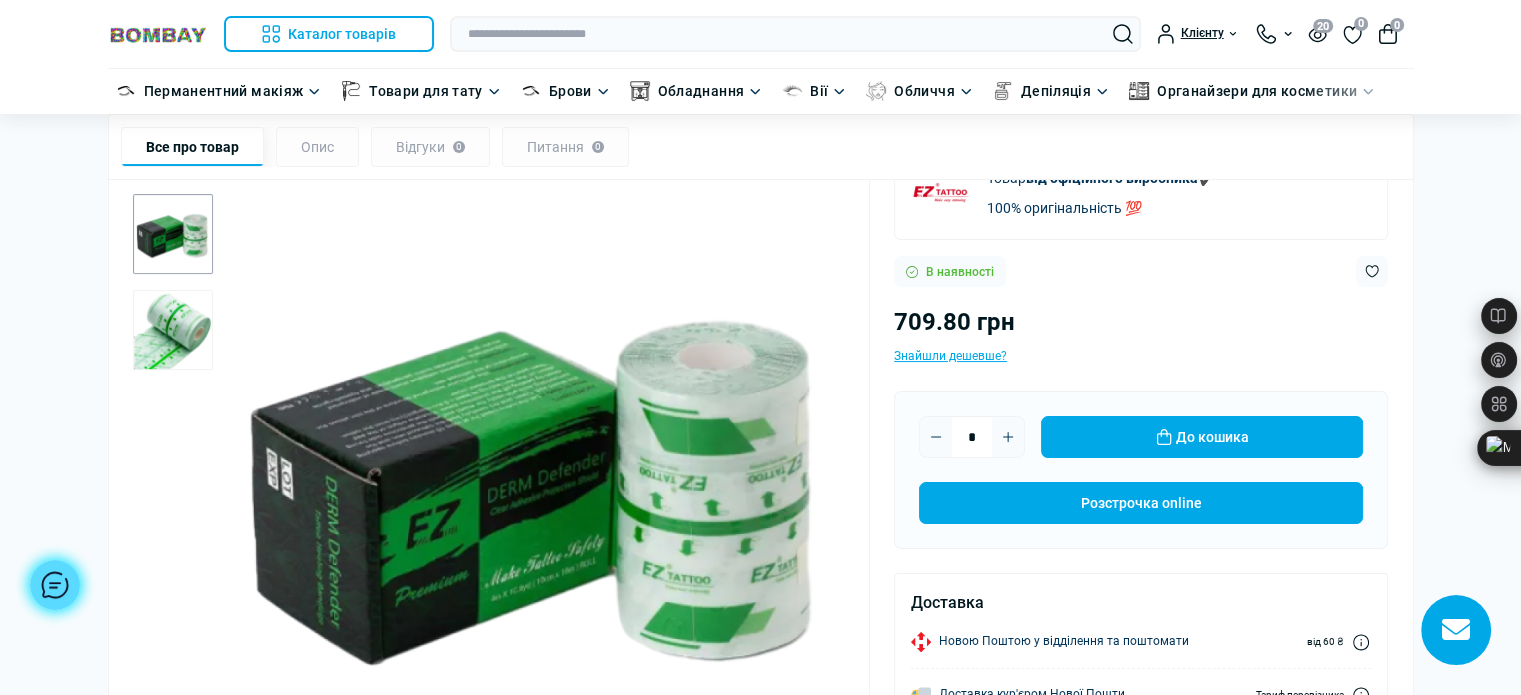 scroll, scrollTop: 200, scrollLeft: 0, axis: vertical 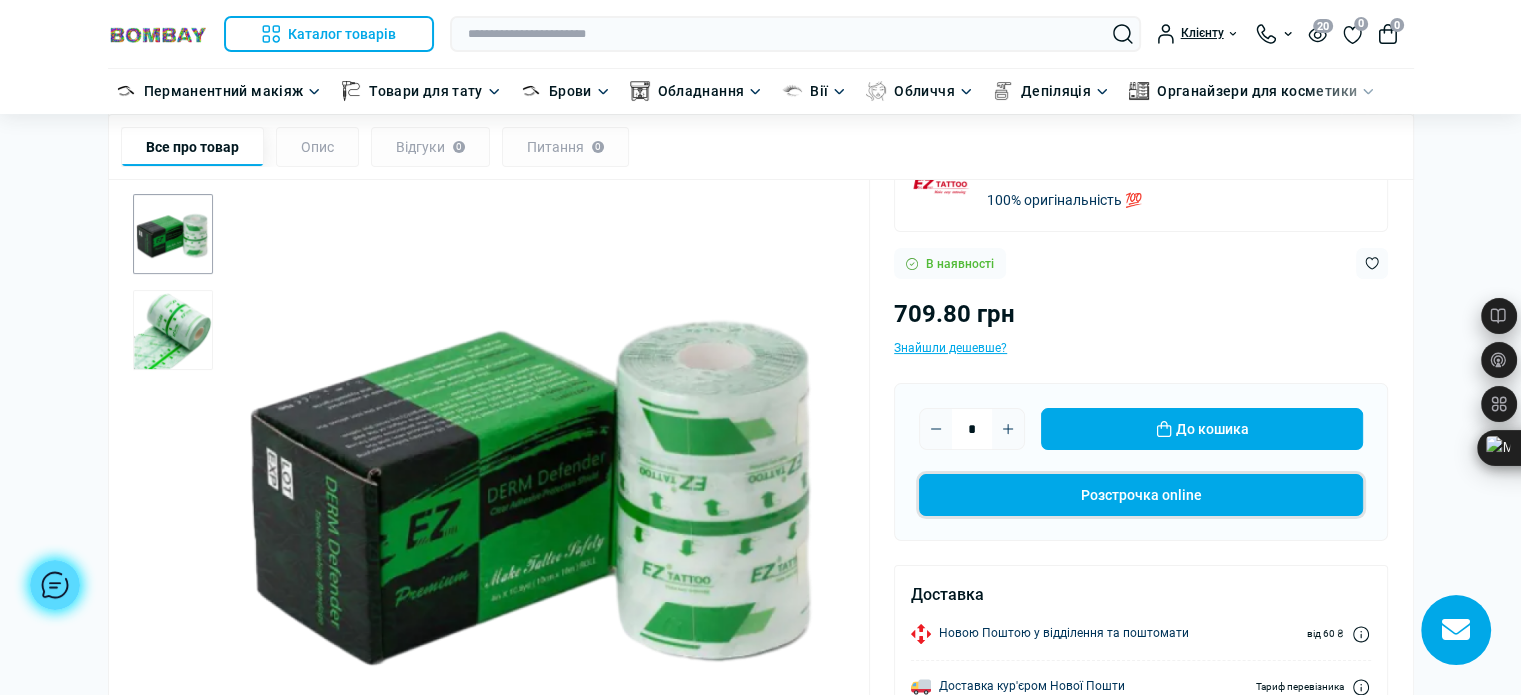 click on "Розстрочка online" at bounding box center (1141, 495) 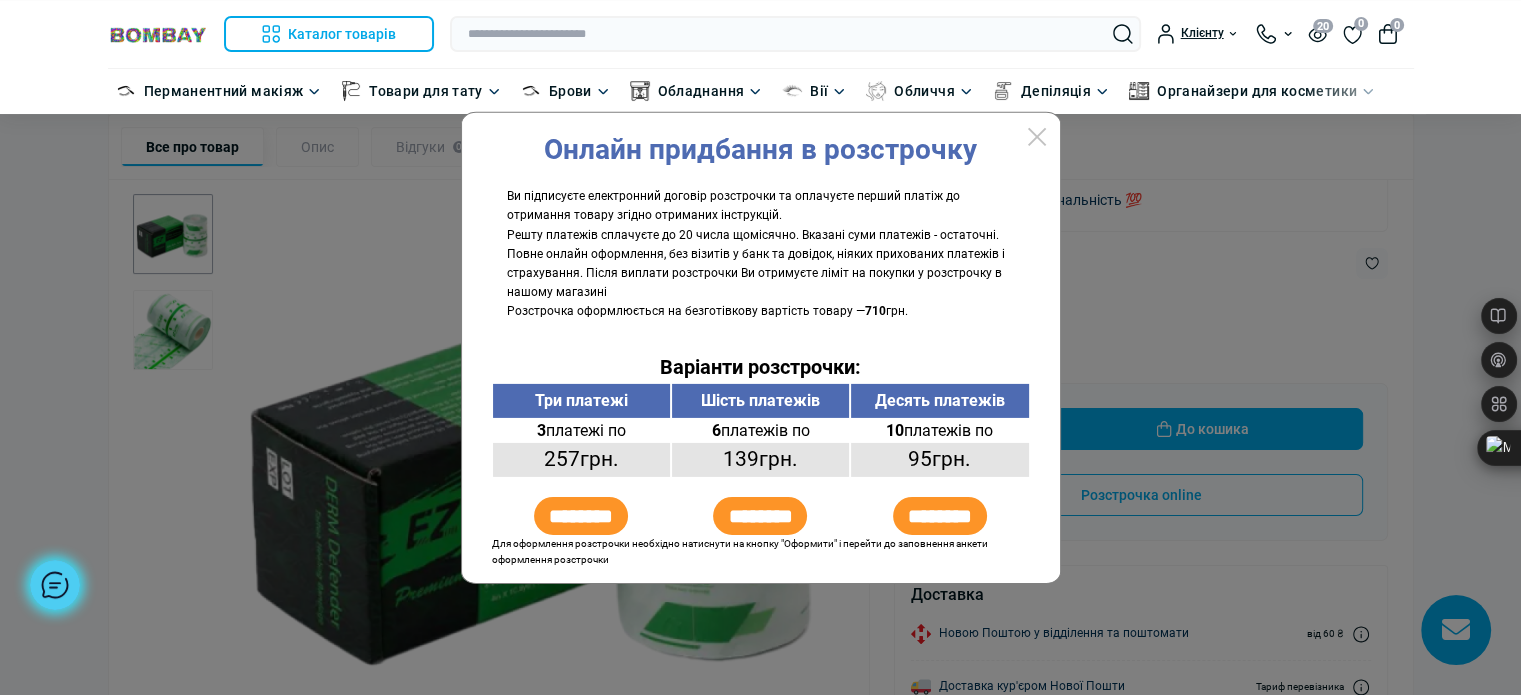 click at bounding box center (760, 347) 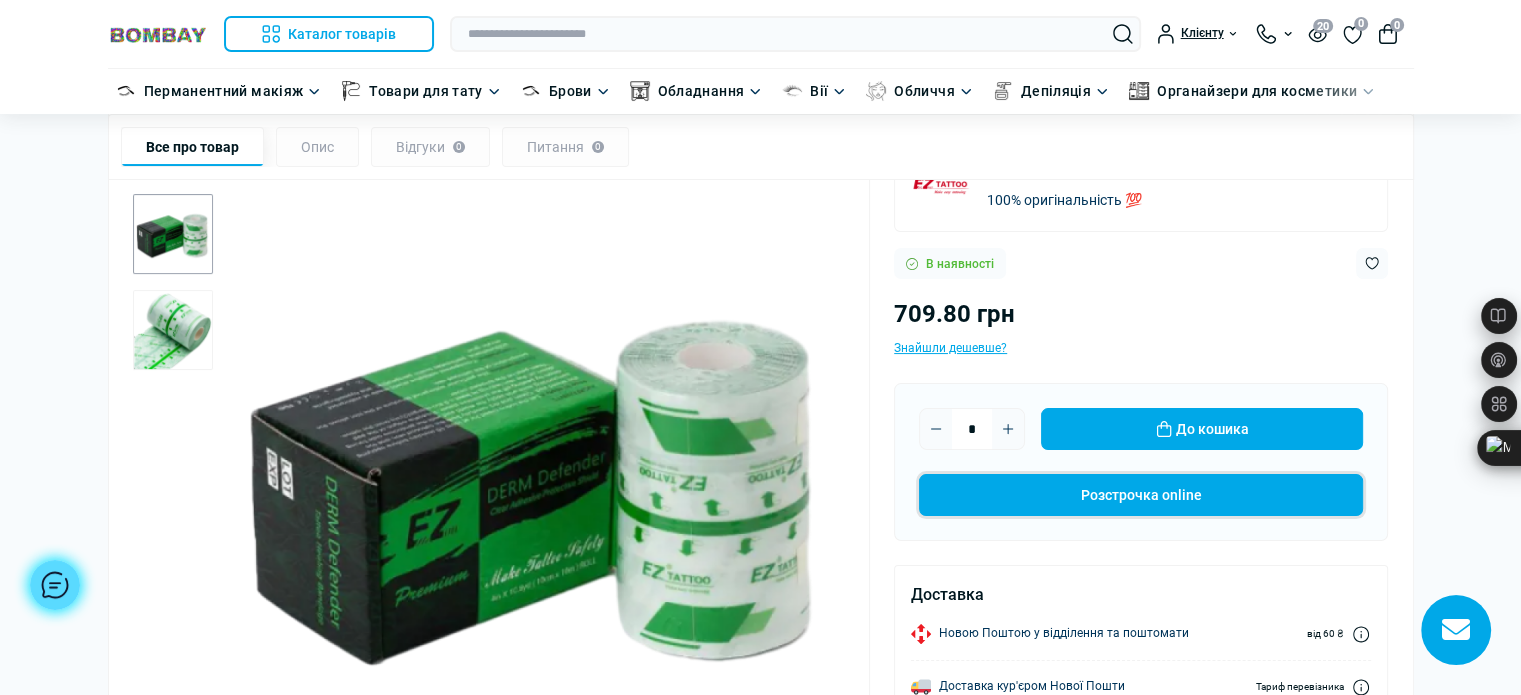 click on "Розстрочка online" at bounding box center (1141, 495) 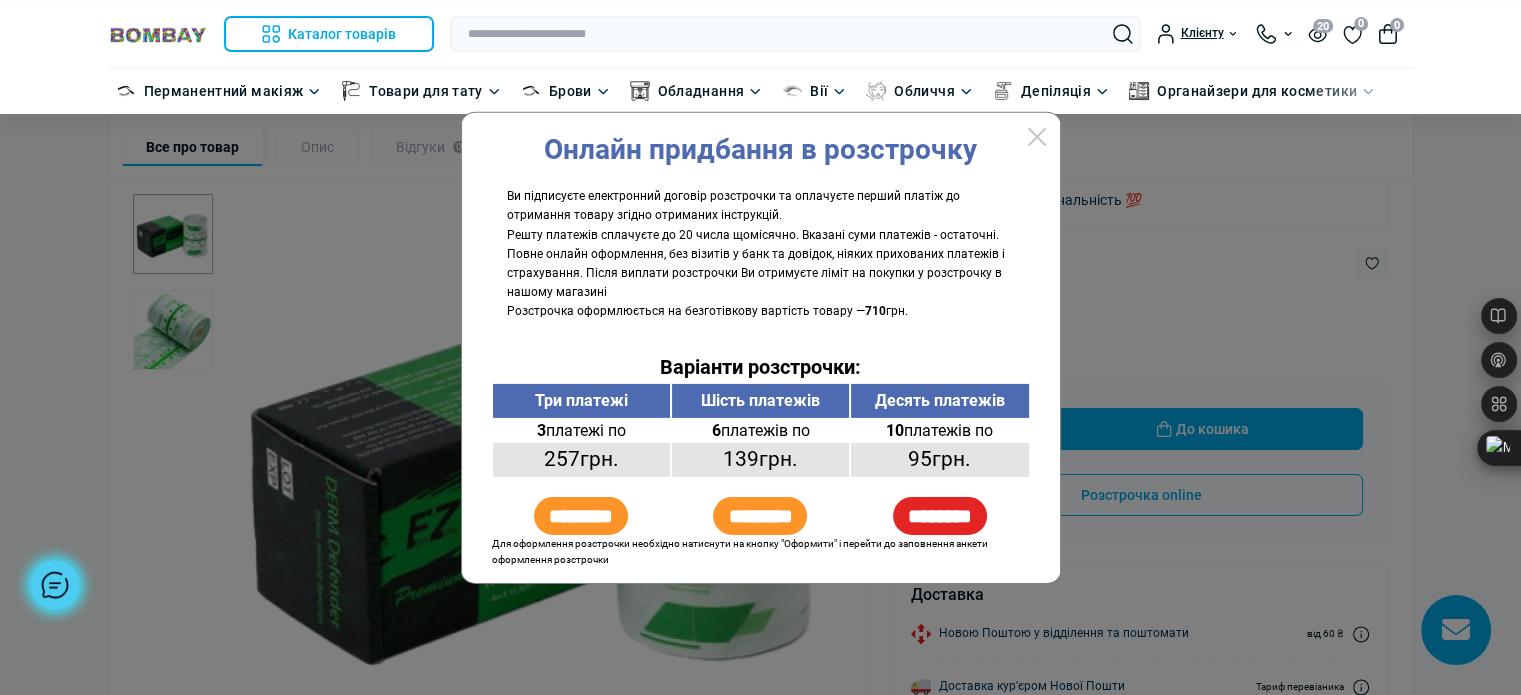 click on "********" at bounding box center [940, 516] 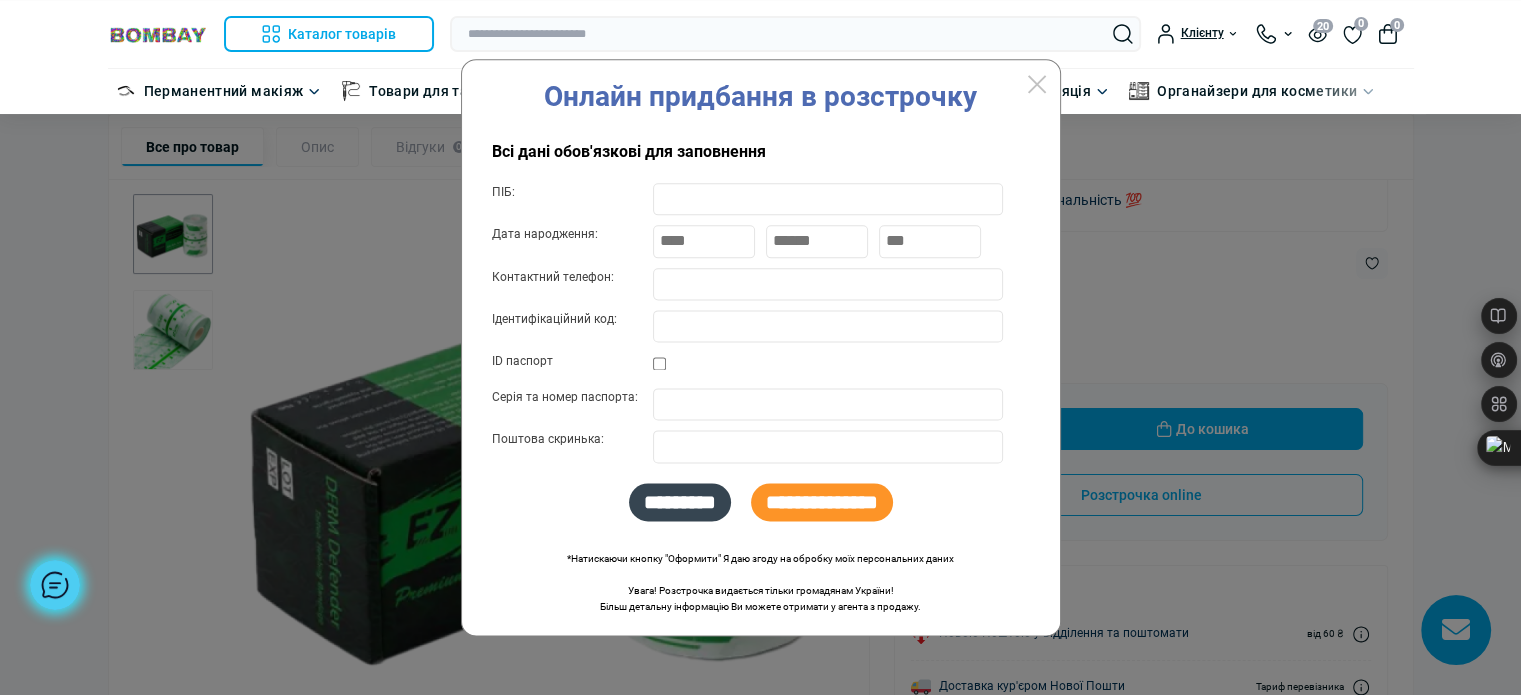 click on "ПІБ: Дата народження: Контактний телефон: Ідентифікаційний код:     ID паспорт       Серія та номер паспорта: Поштова скринька: Кем выдан паспорт: Адрес Адрес проживания: Контактный телефон: Адрес регистрации: Почтовый индекс: Домашний телефон: e-mail: Работа Уровень образования: Учебное заведение: Место работы: Должность: Адрес работы: Рабочий телефон: Семья Семейное положение: Количество детей: Возраст детей(через ,): К-во человек в квартире: Коментар:" at bounding box center [761, 323] 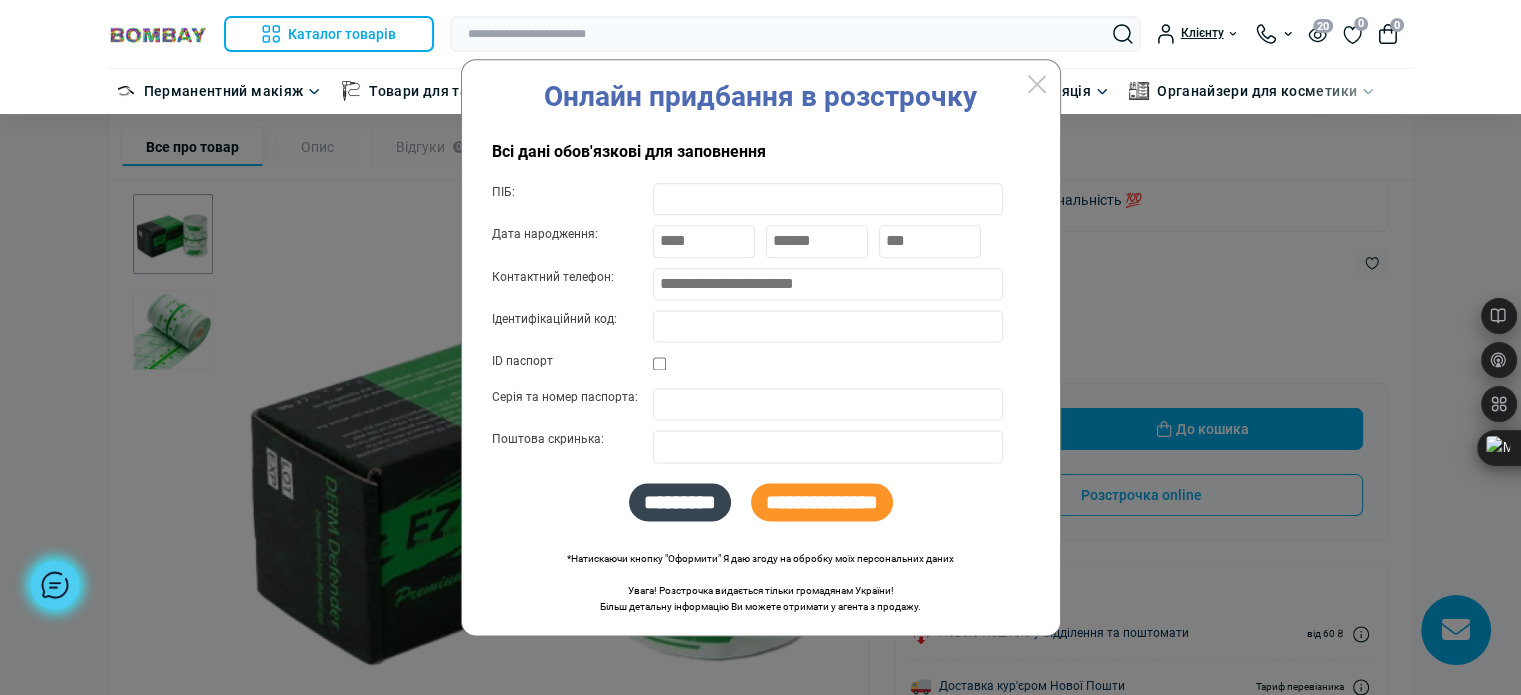 click at bounding box center (828, 326) 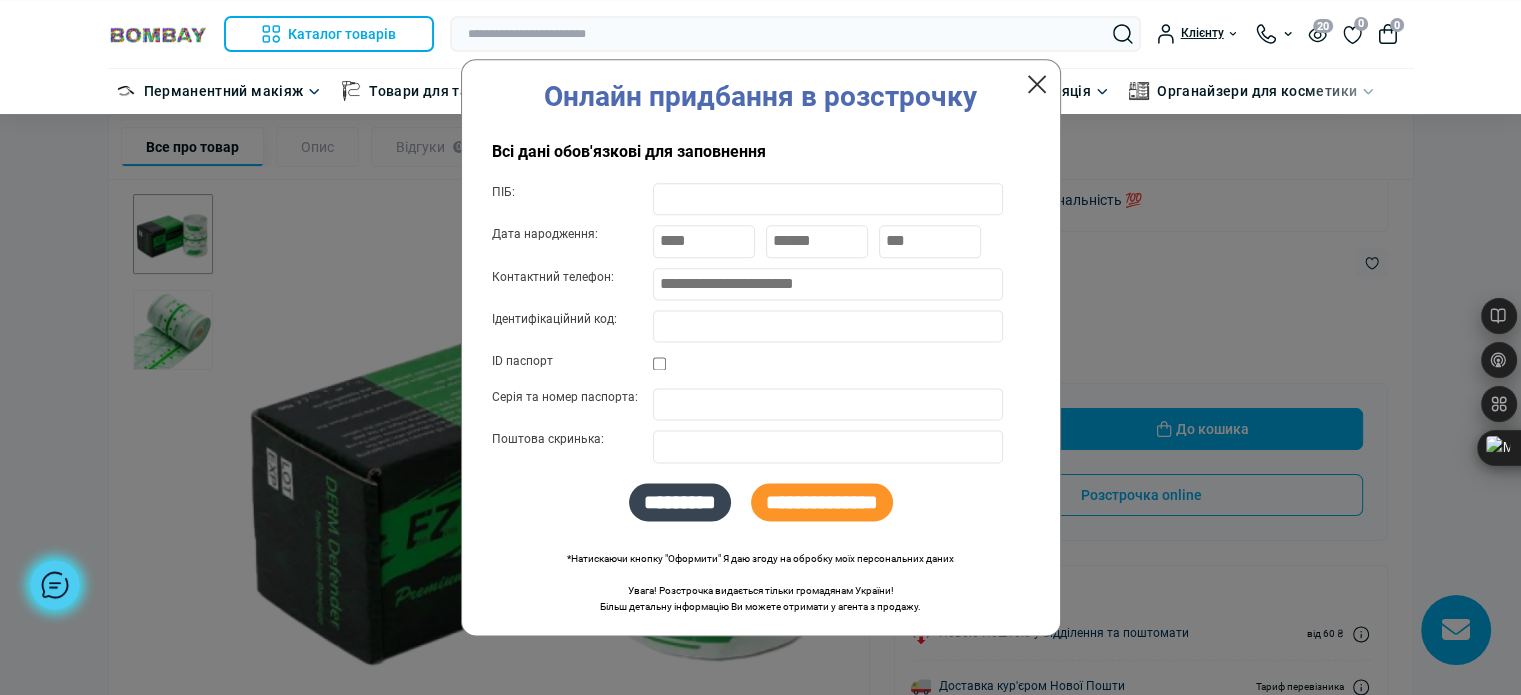 click on "X" at bounding box center (1036, 84) 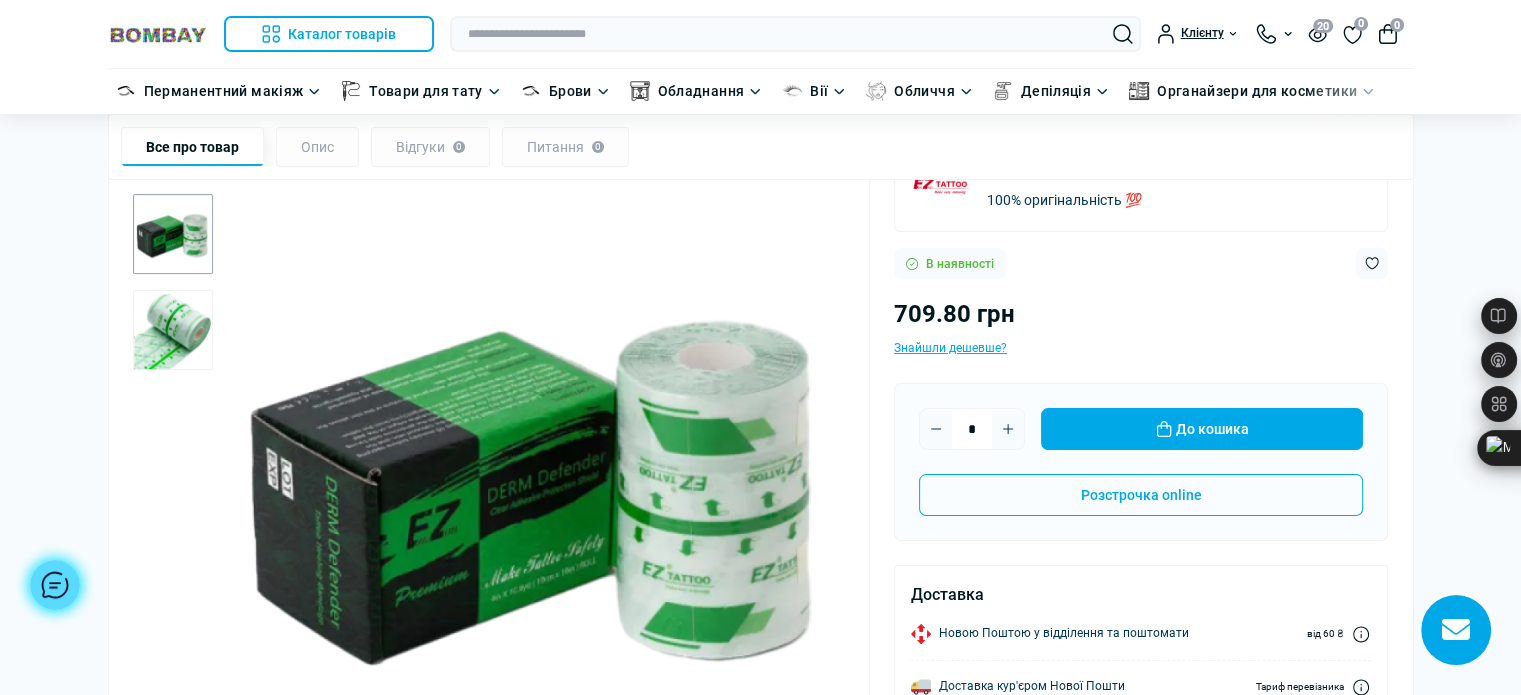 click on "Все про товар
Опис
Відгуки
0
Питання 0" at bounding box center [761, 147] 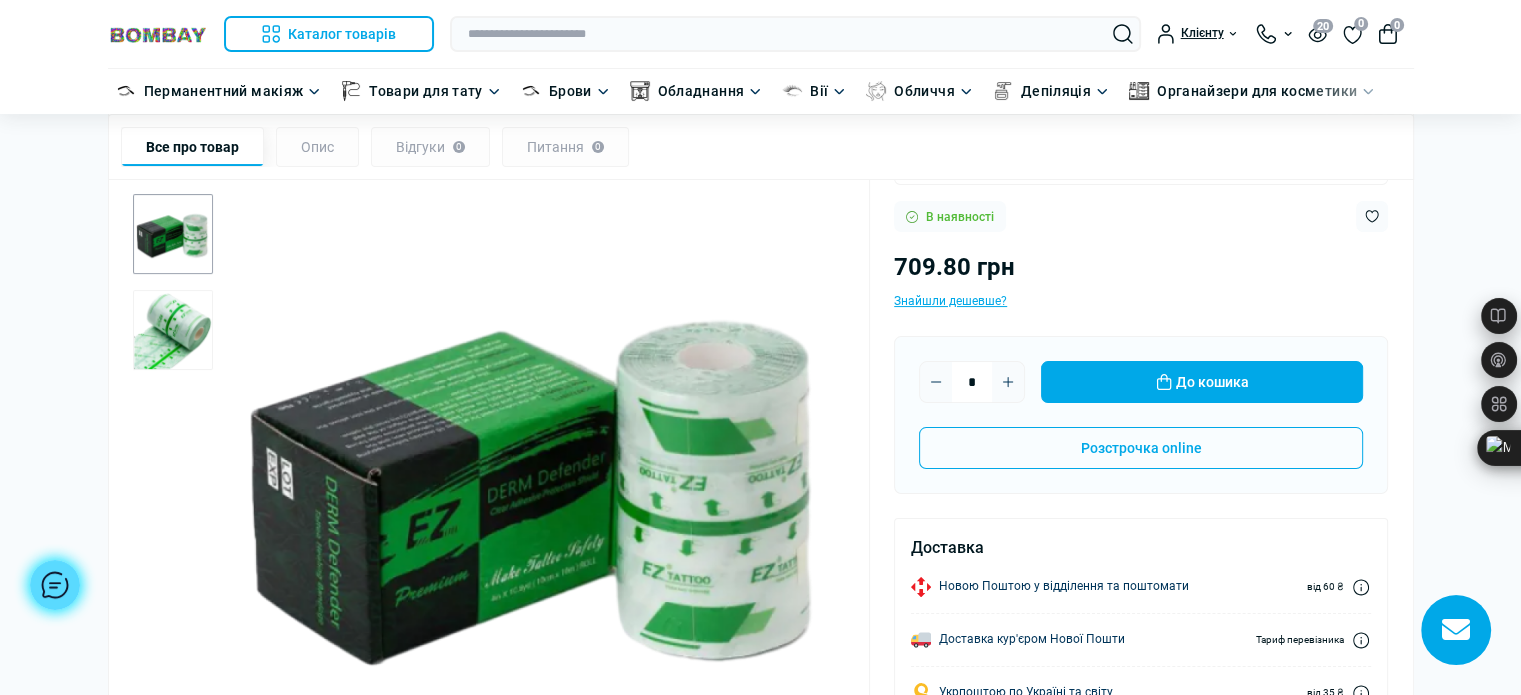 scroll, scrollTop: 0, scrollLeft: 0, axis: both 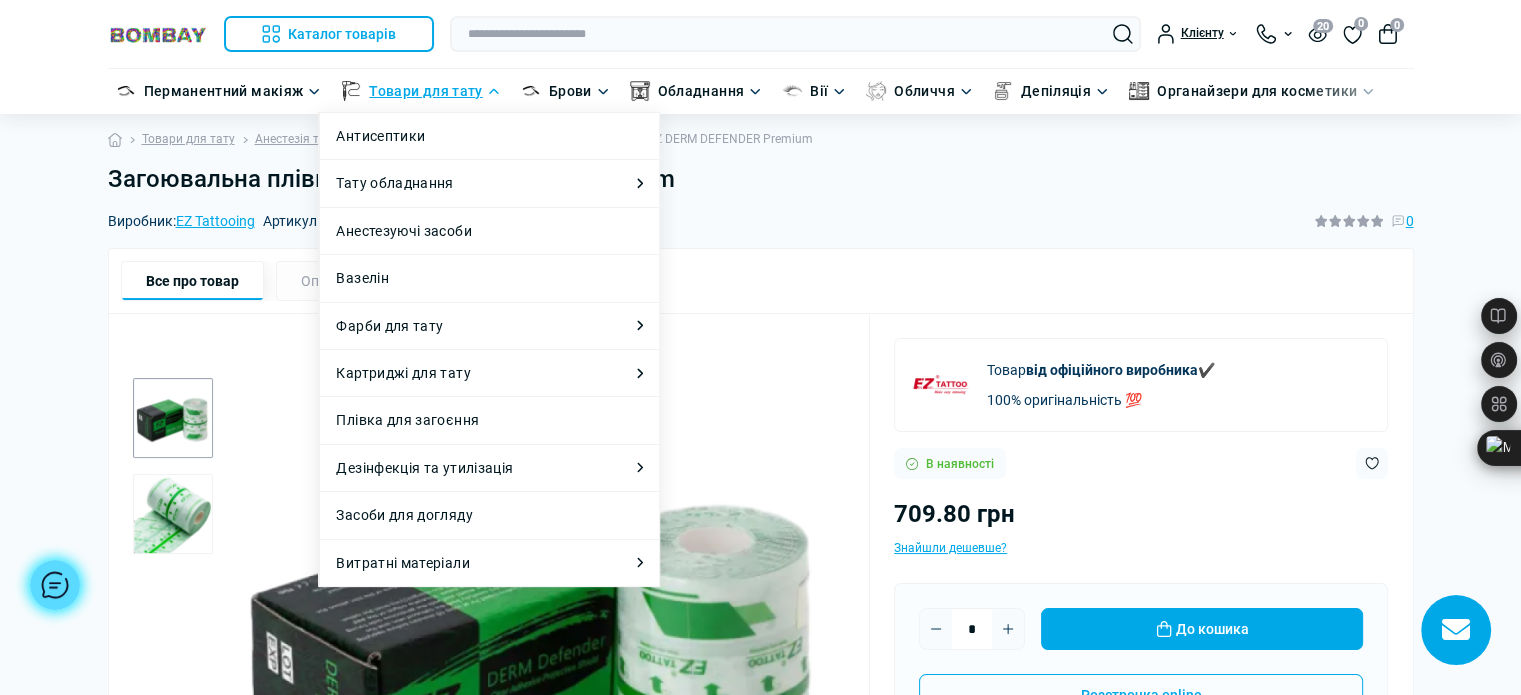 click on "Товари для тату" at bounding box center (425, 91) 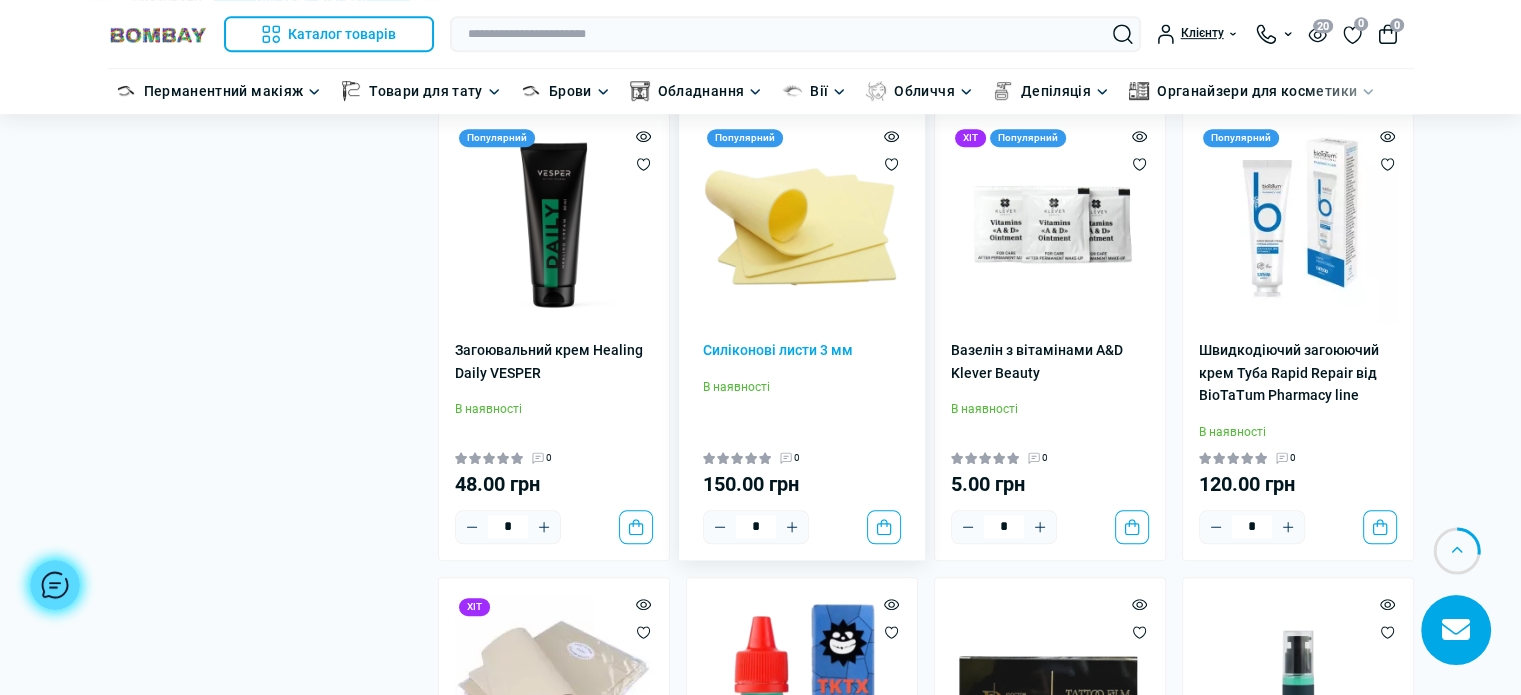 scroll, scrollTop: 1200, scrollLeft: 0, axis: vertical 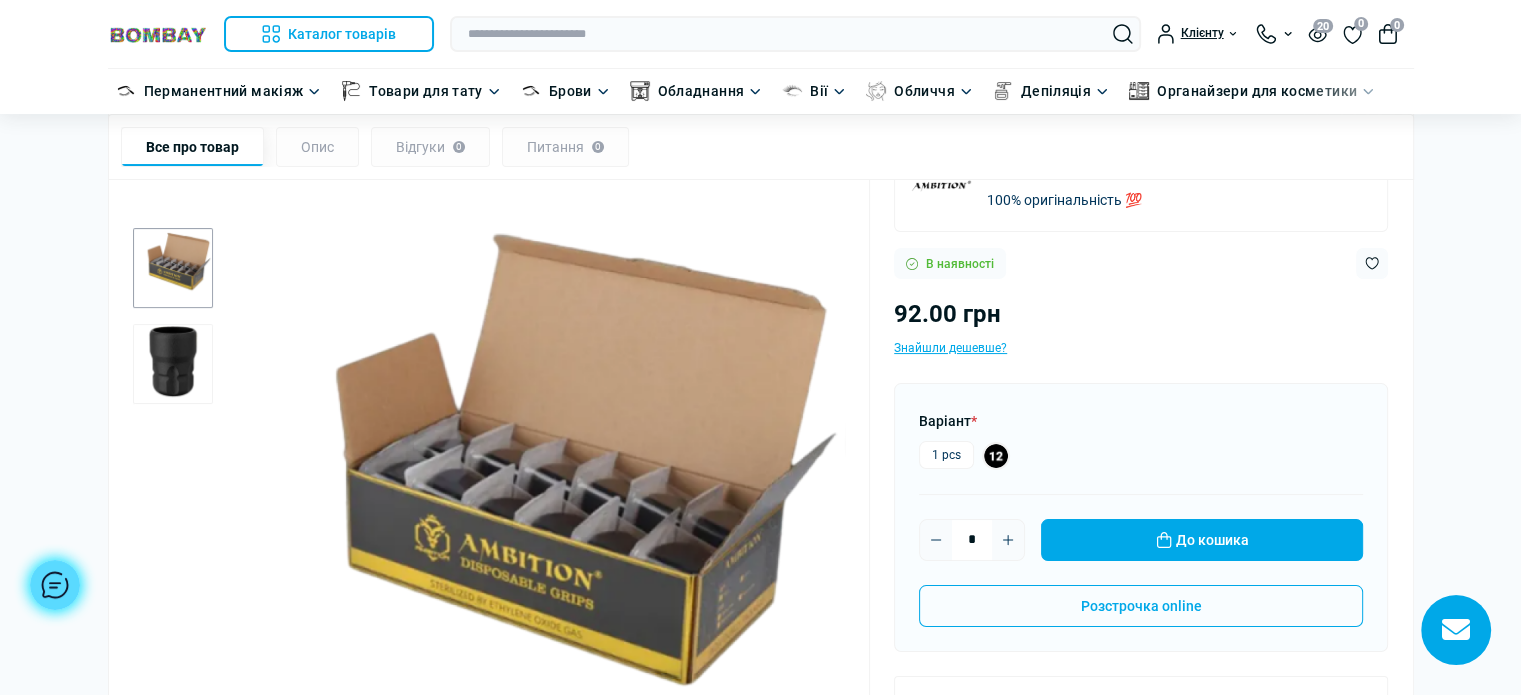 click on "1 pcs" at bounding box center (946, 455) 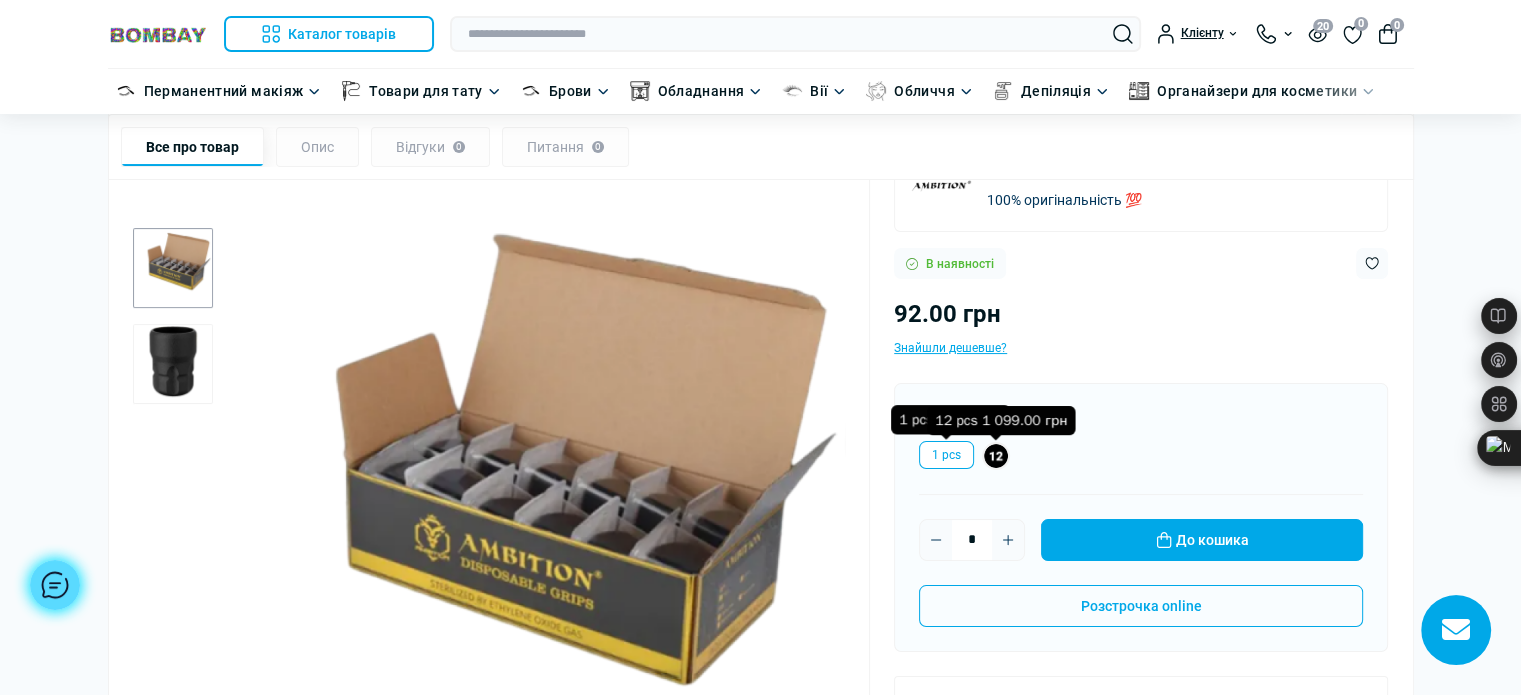 click at bounding box center [996, 456] 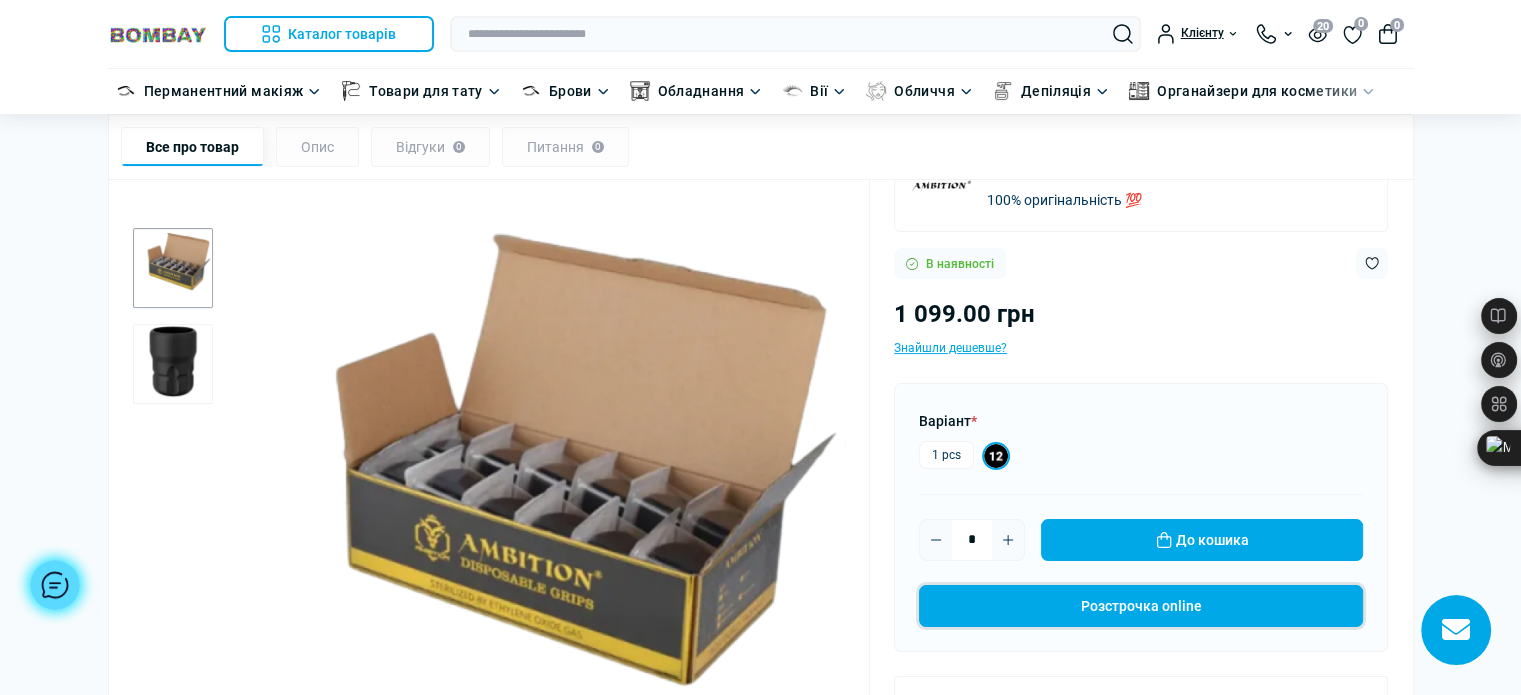 click on "Розстрочка online" at bounding box center (1141, 606) 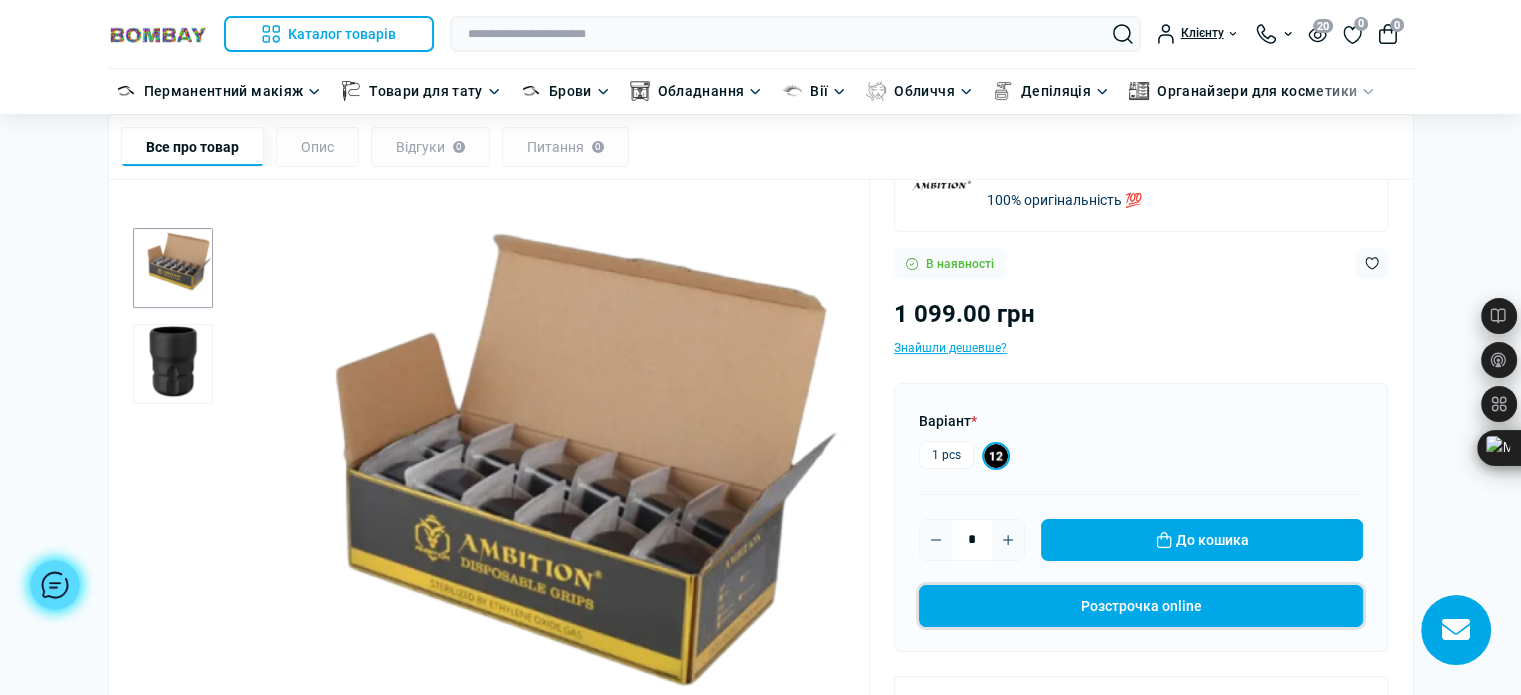 click on "Розстрочка online" at bounding box center [1141, 606] 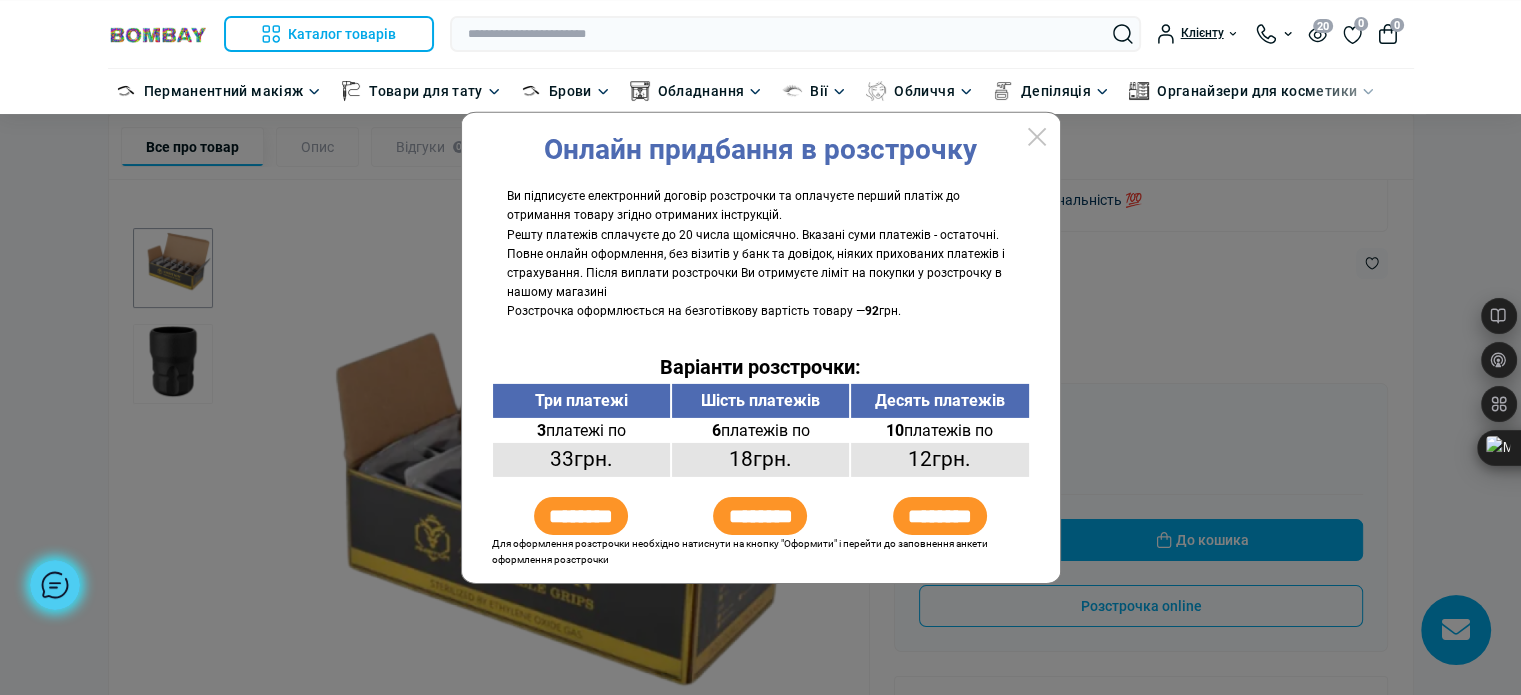 click at bounding box center [760, 347] 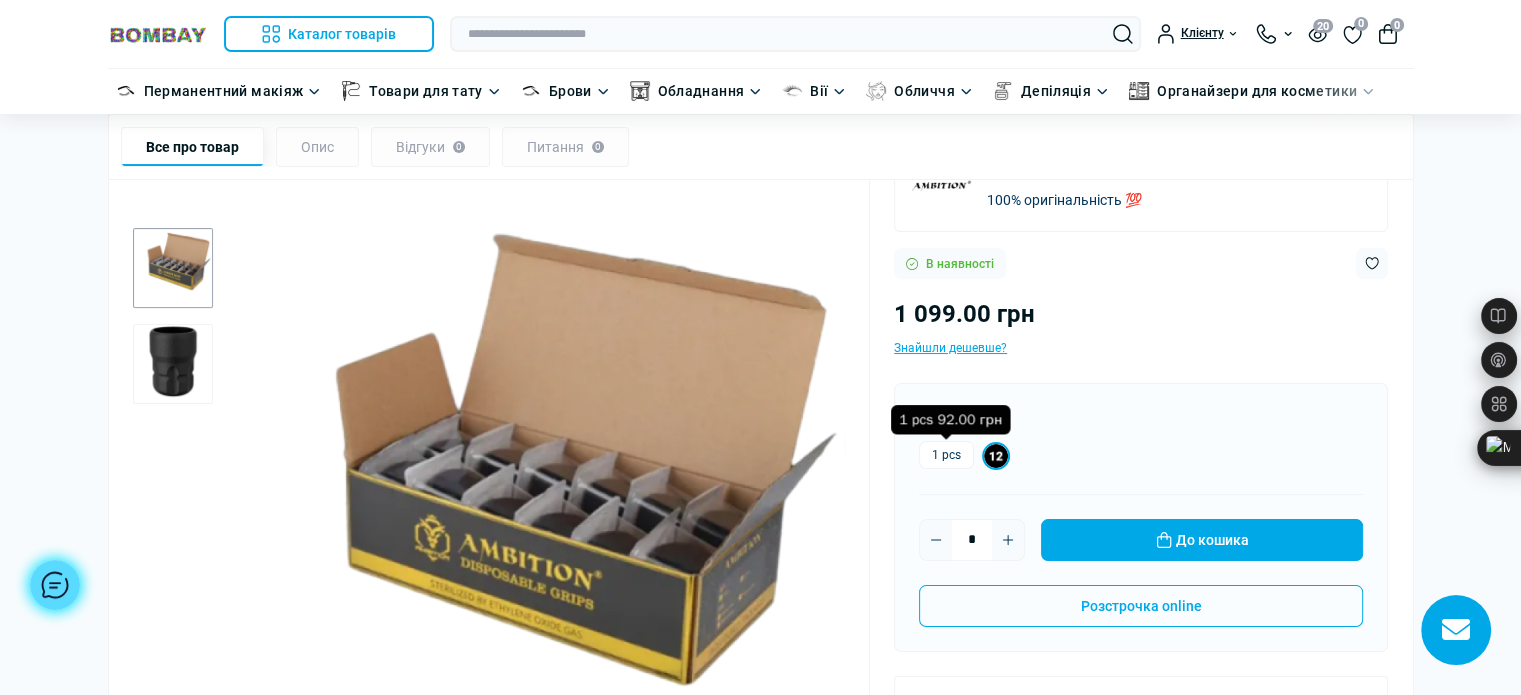 click on "1 pcs" at bounding box center (946, 455) 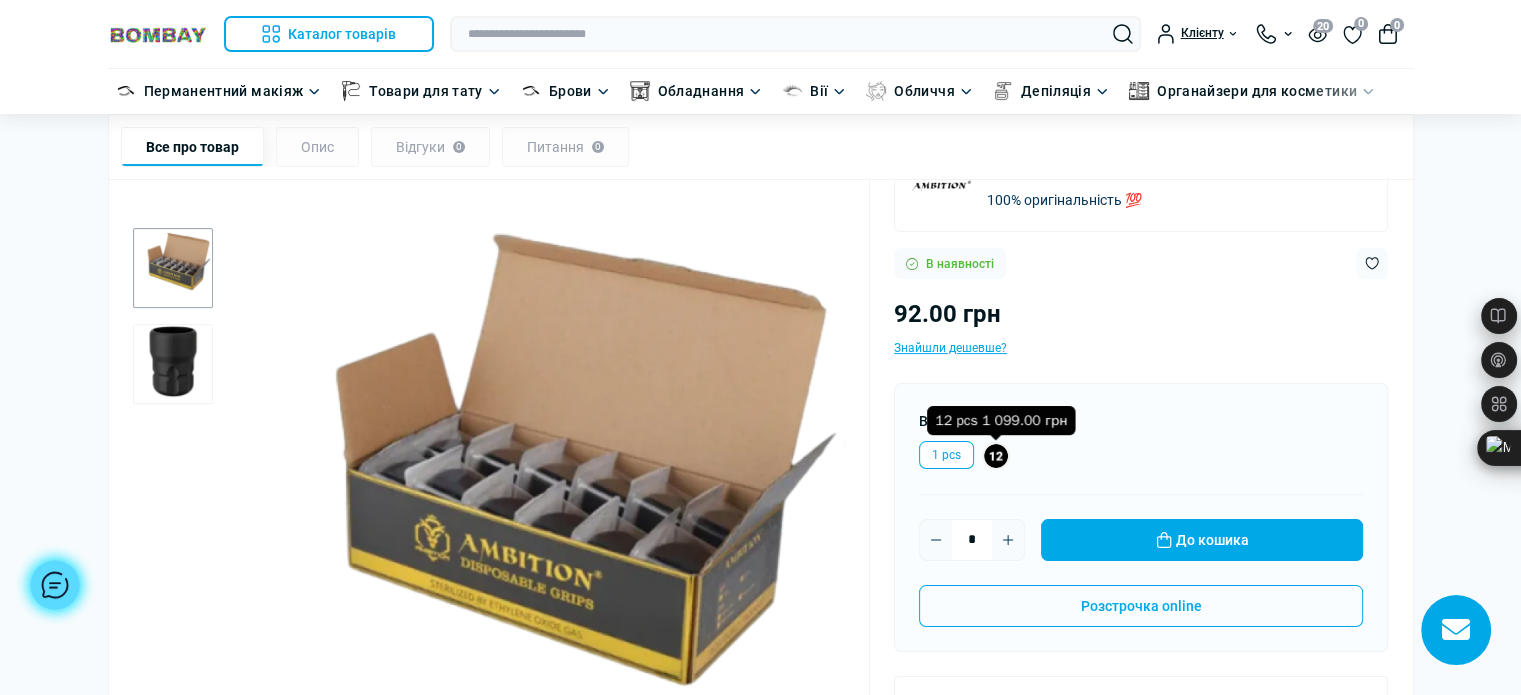 click at bounding box center [996, 456] 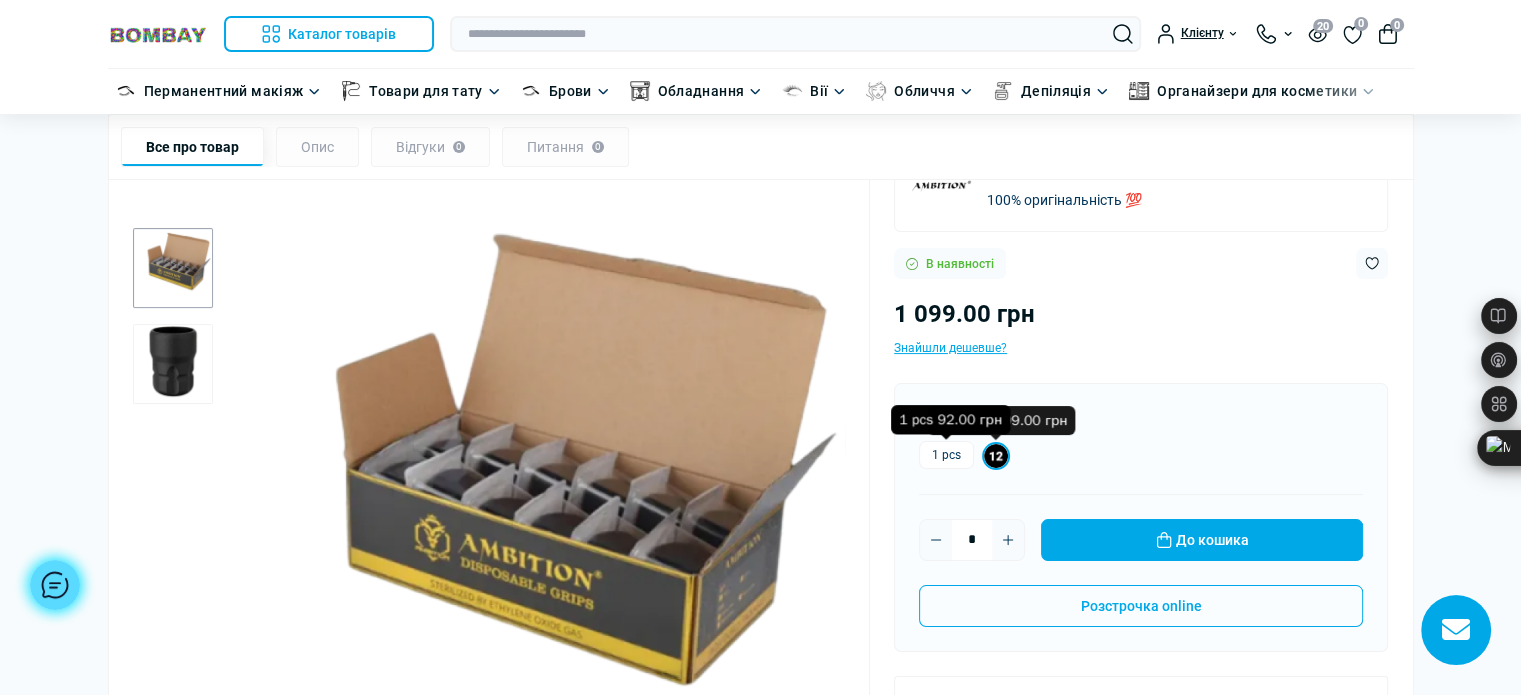 click on "1 pcs" at bounding box center (946, 455) 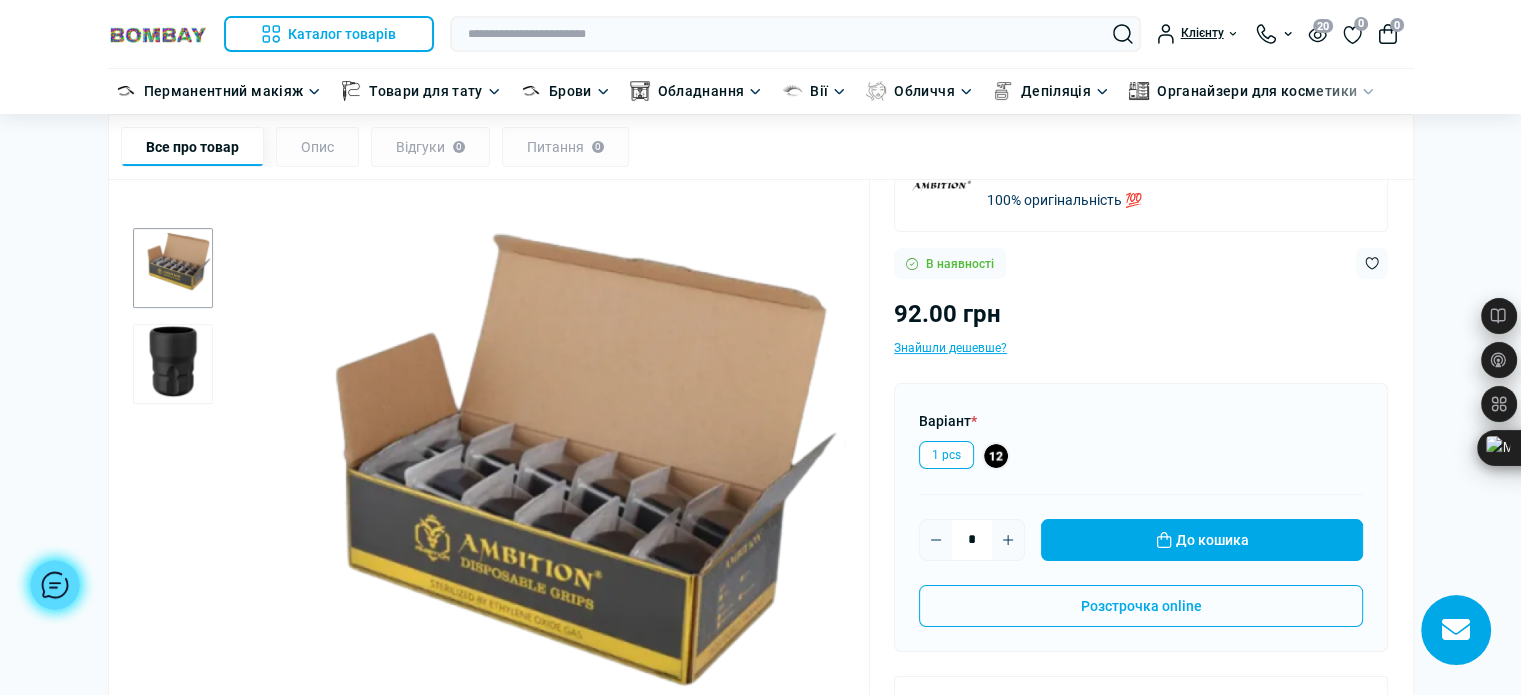 click on "1 pcs" at bounding box center [1141, 455] 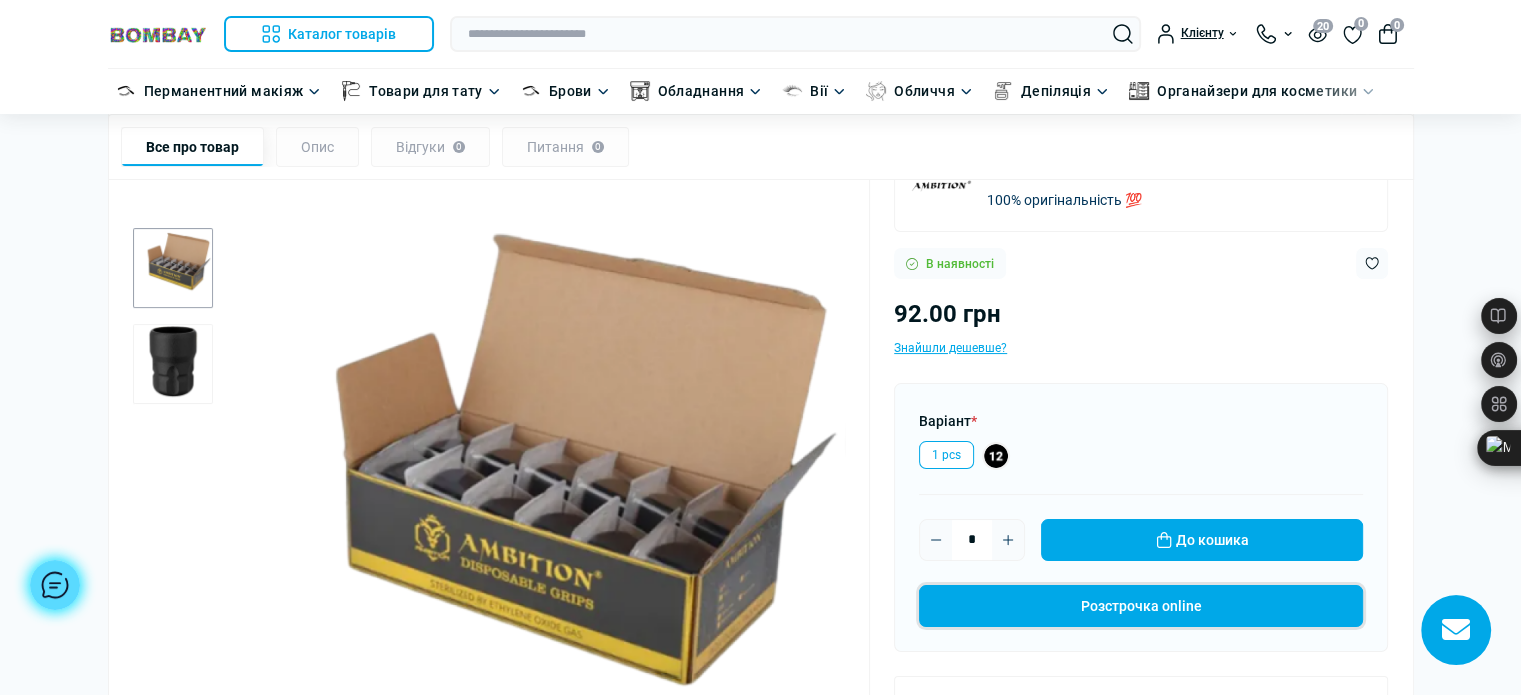 click on "Розстрочка online" at bounding box center [1141, 606] 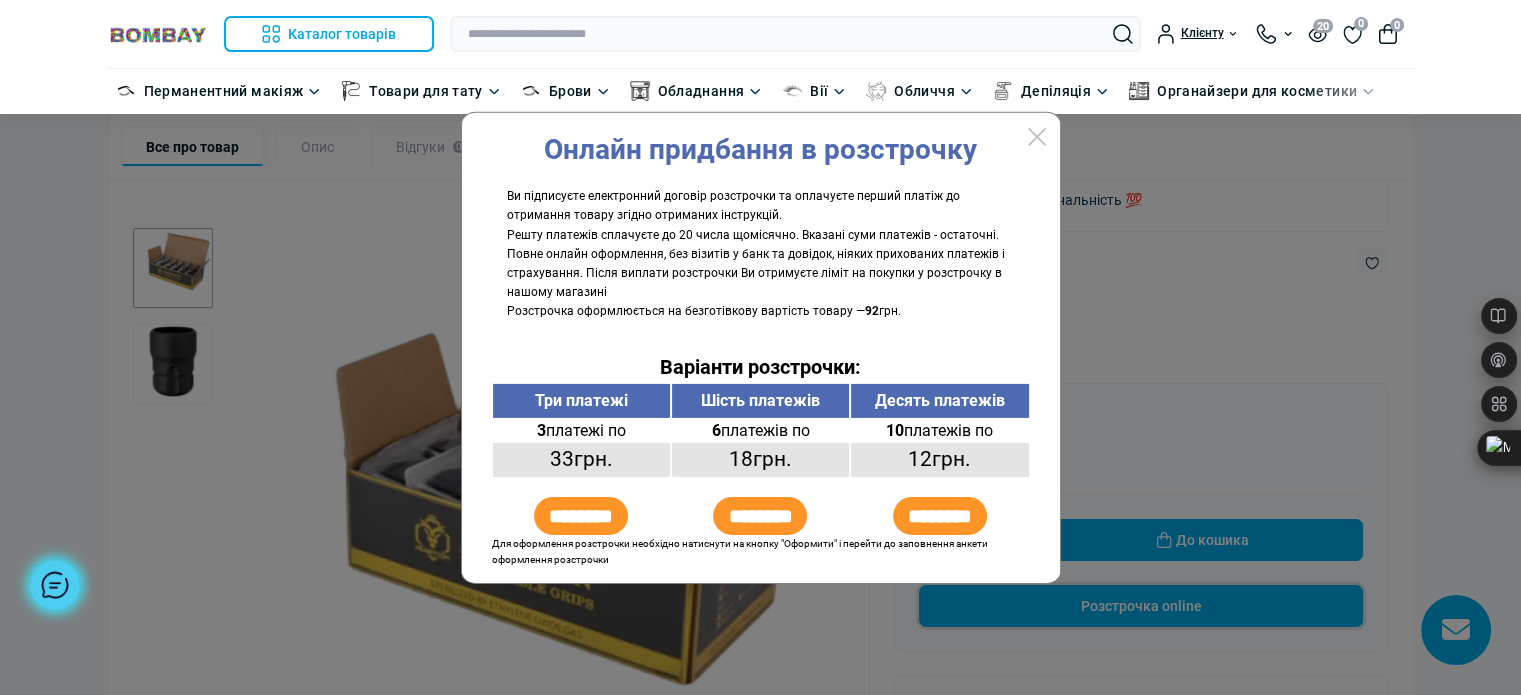 type 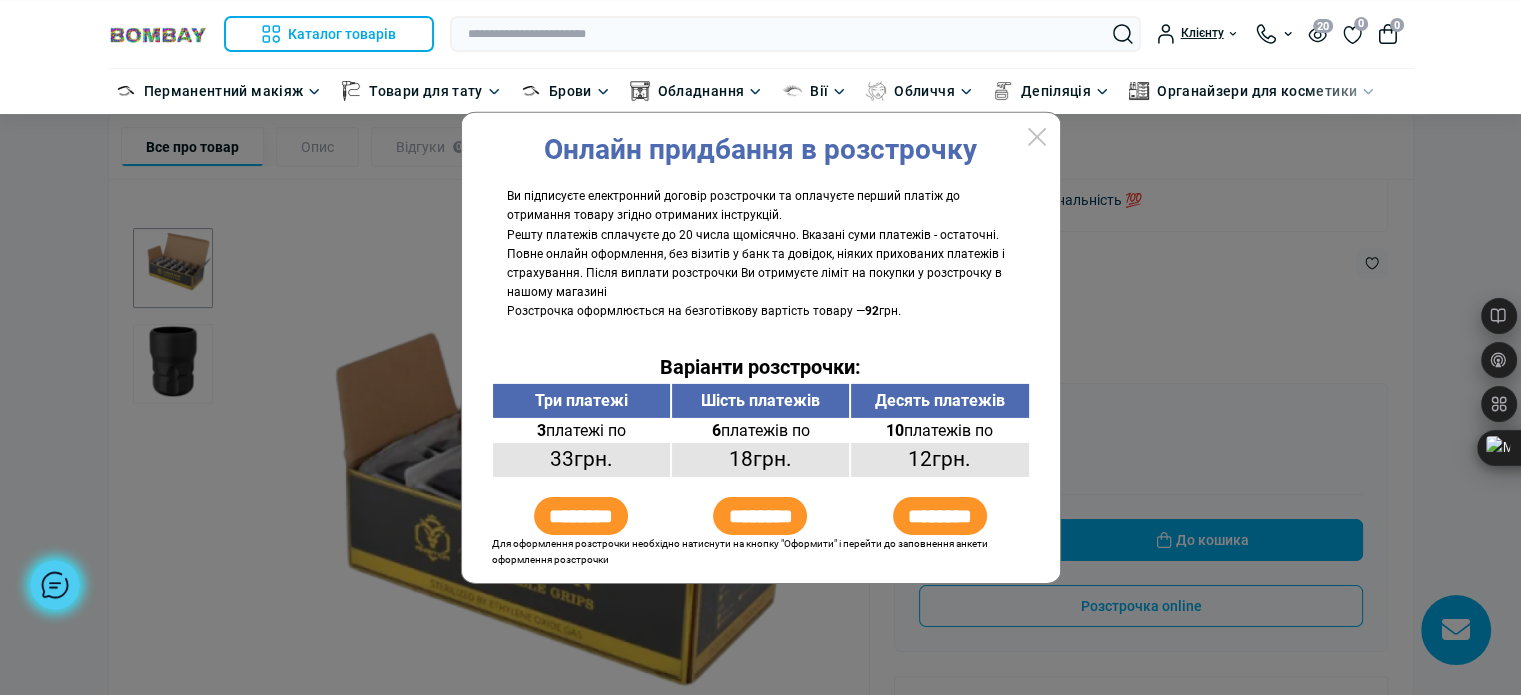 click at bounding box center (760, 347) 